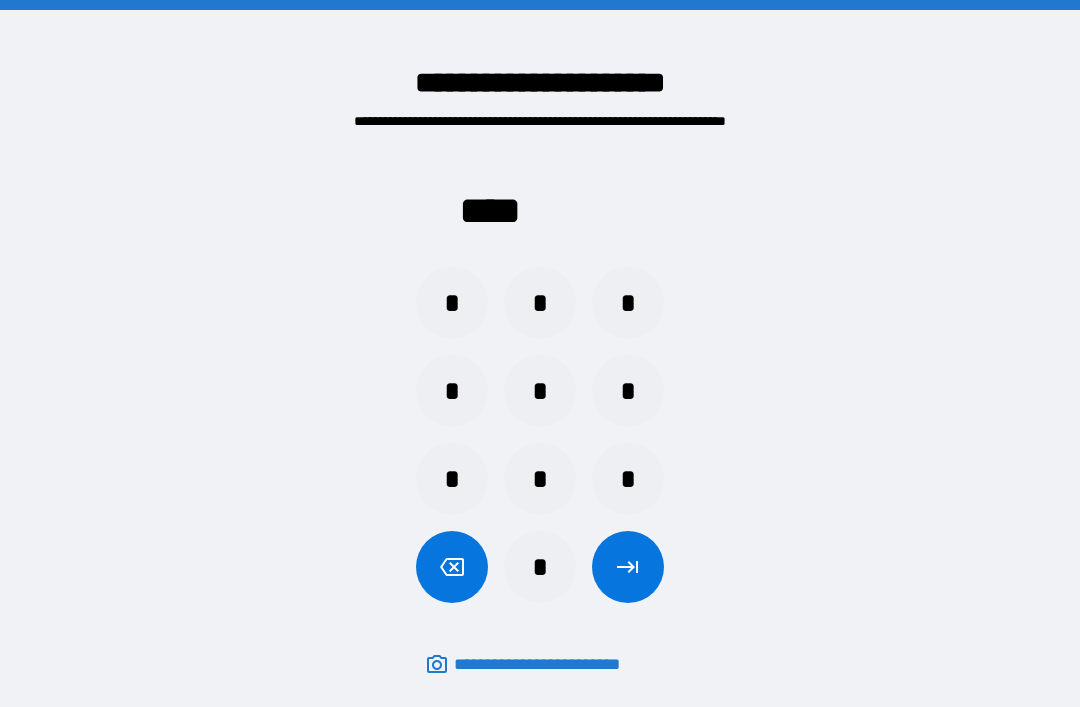 scroll, scrollTop: 0, scrollLeft: 0, axis: both 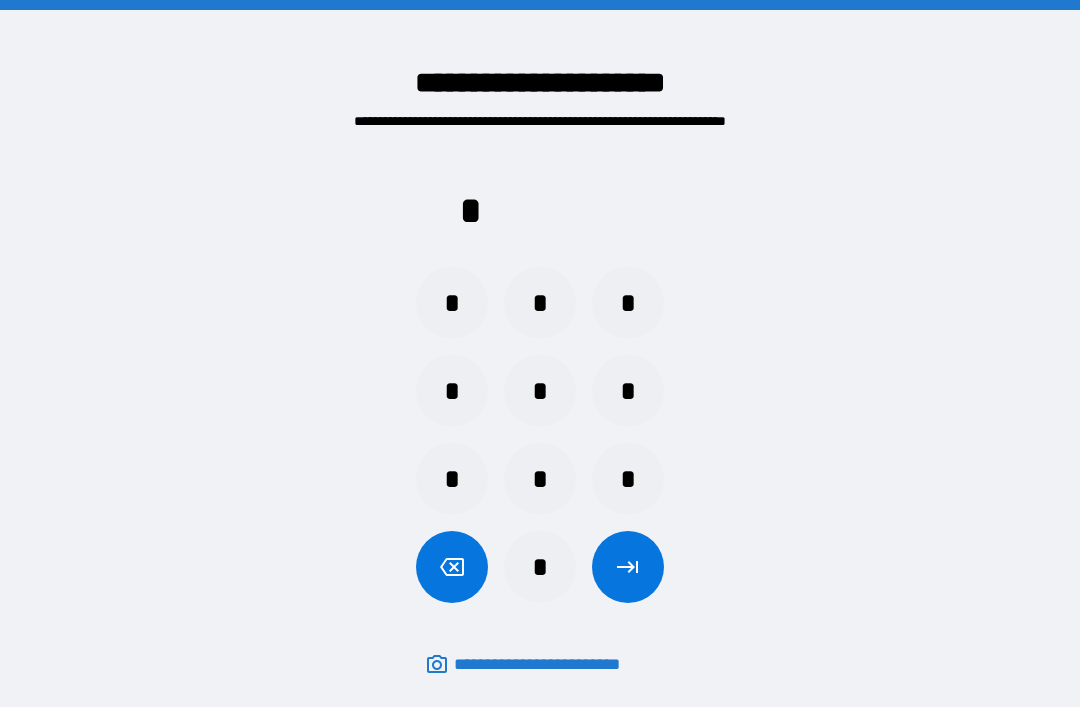 click on "*" at bounding box center [628, 391] 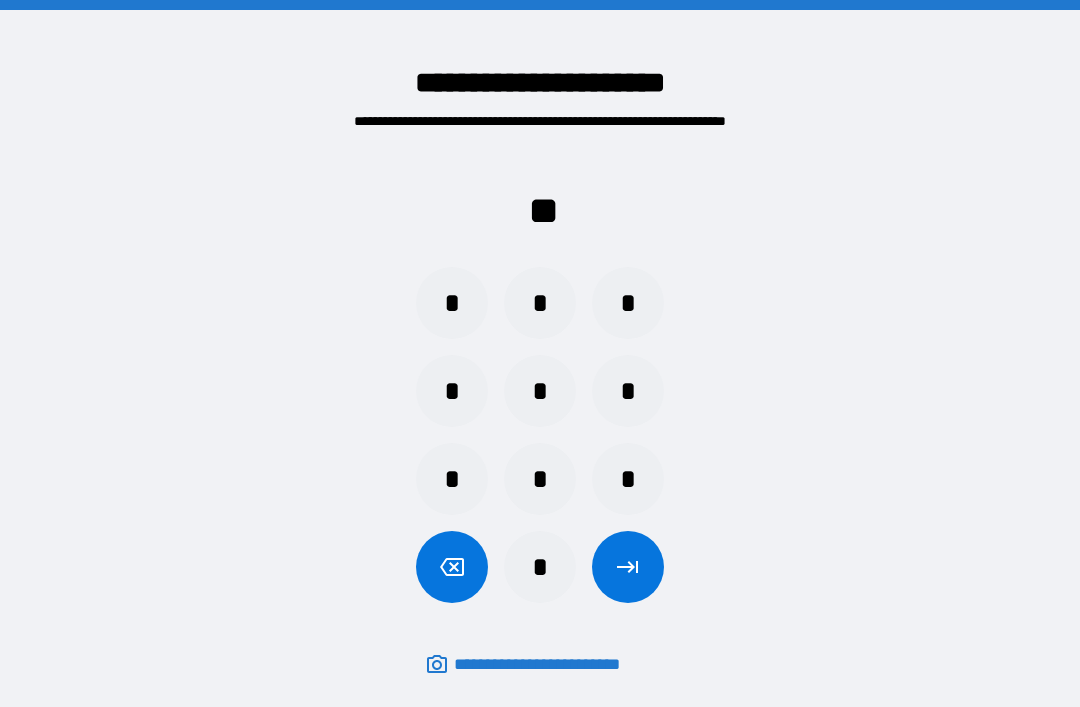 click on "*" at bounding box center [452, 391] 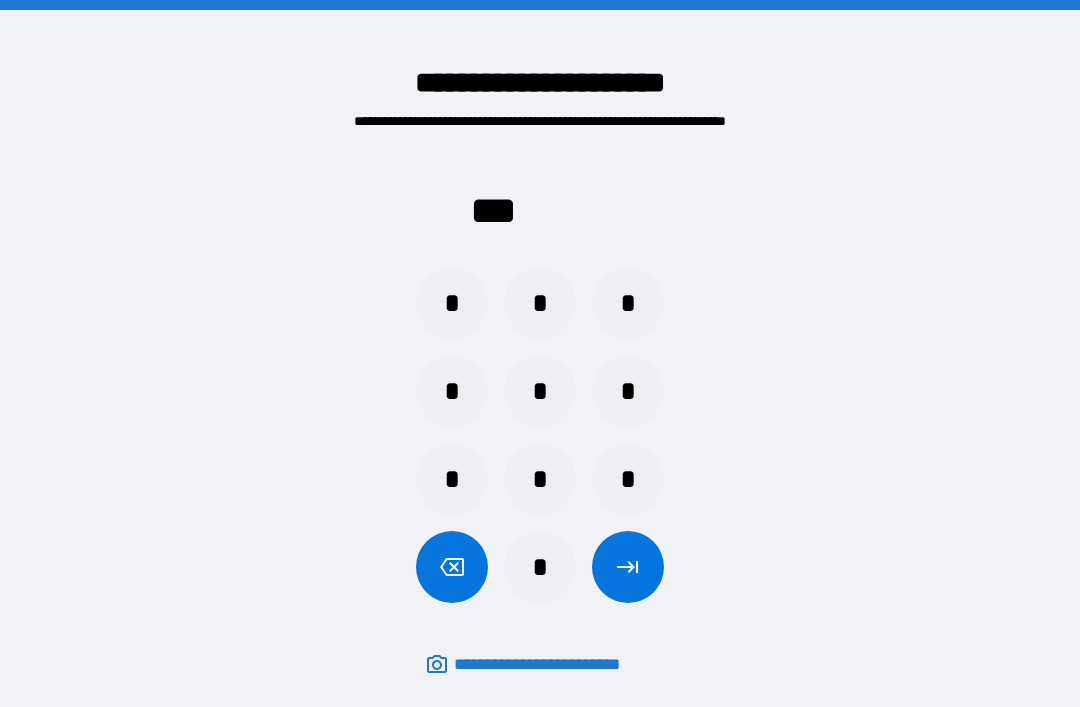 click on "*" at bounding box center [540, 479] 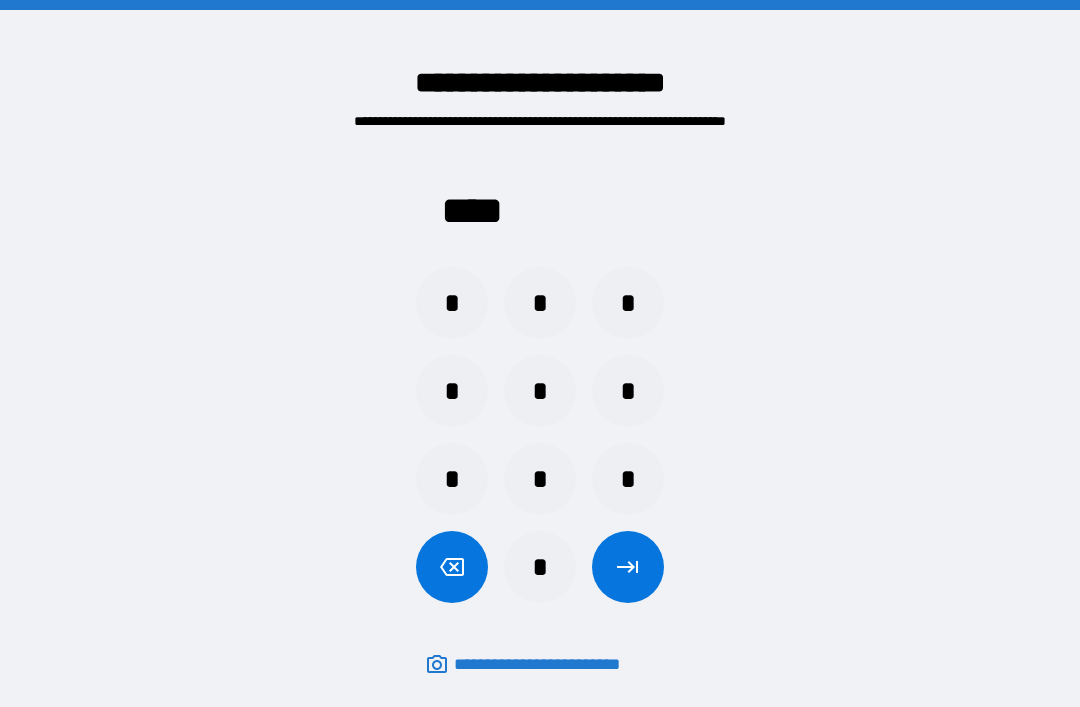 click 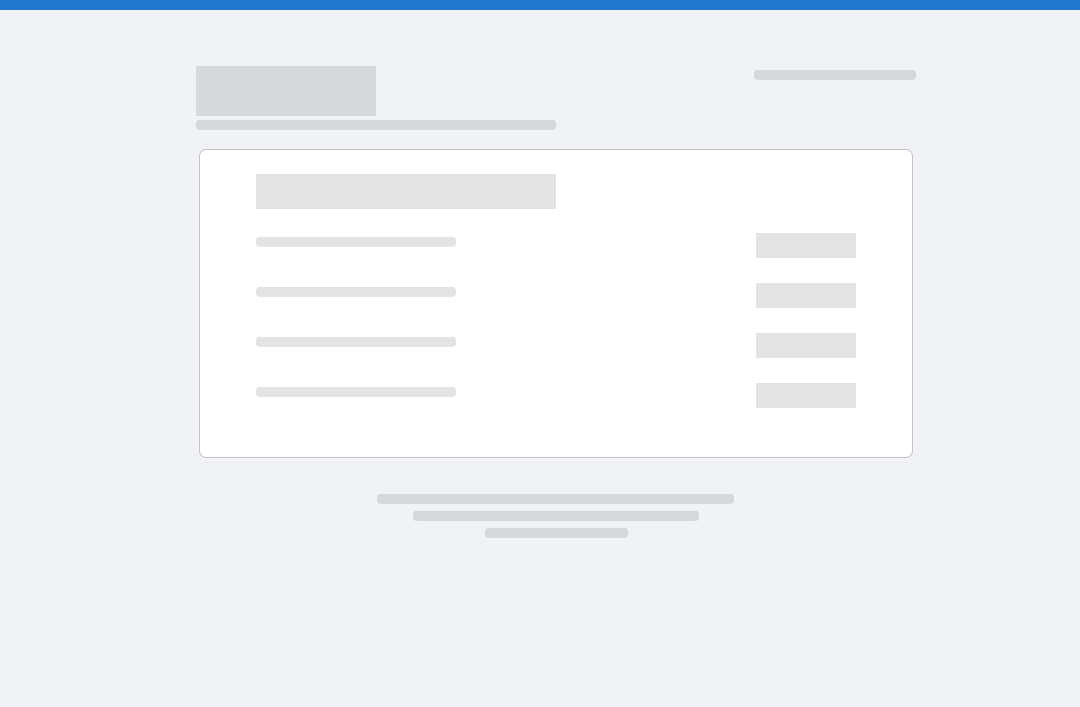 scroll, scrollTop: 64, scrollLeft: 0, axis: vertical 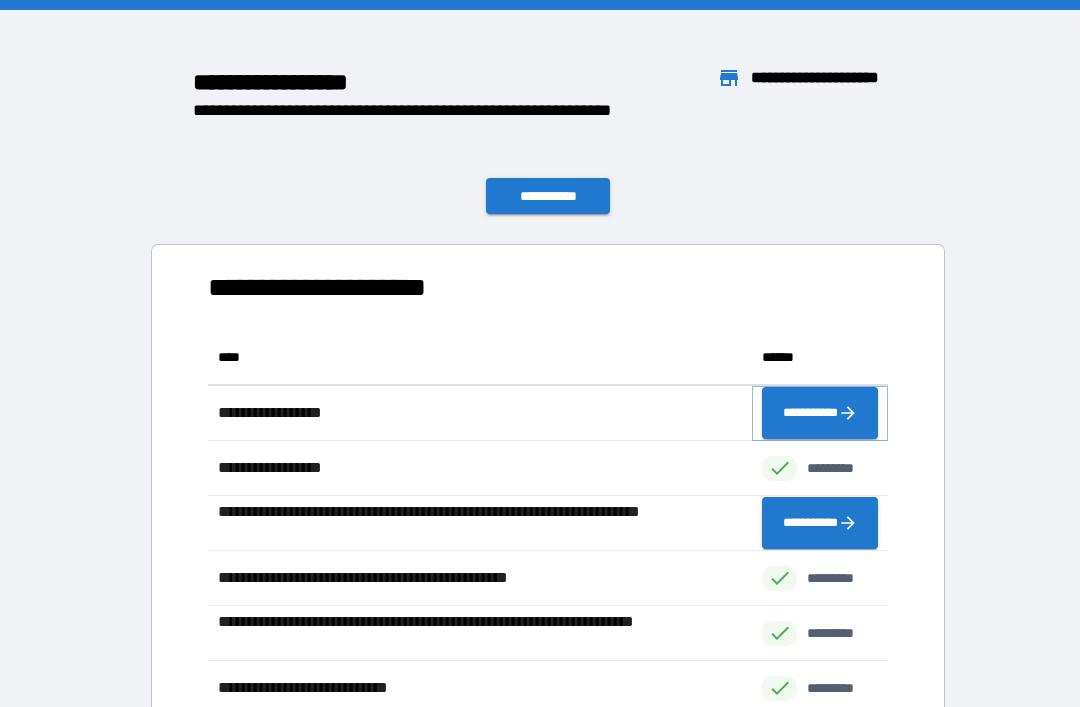 click on "**********" at bounding box center [820, 413] 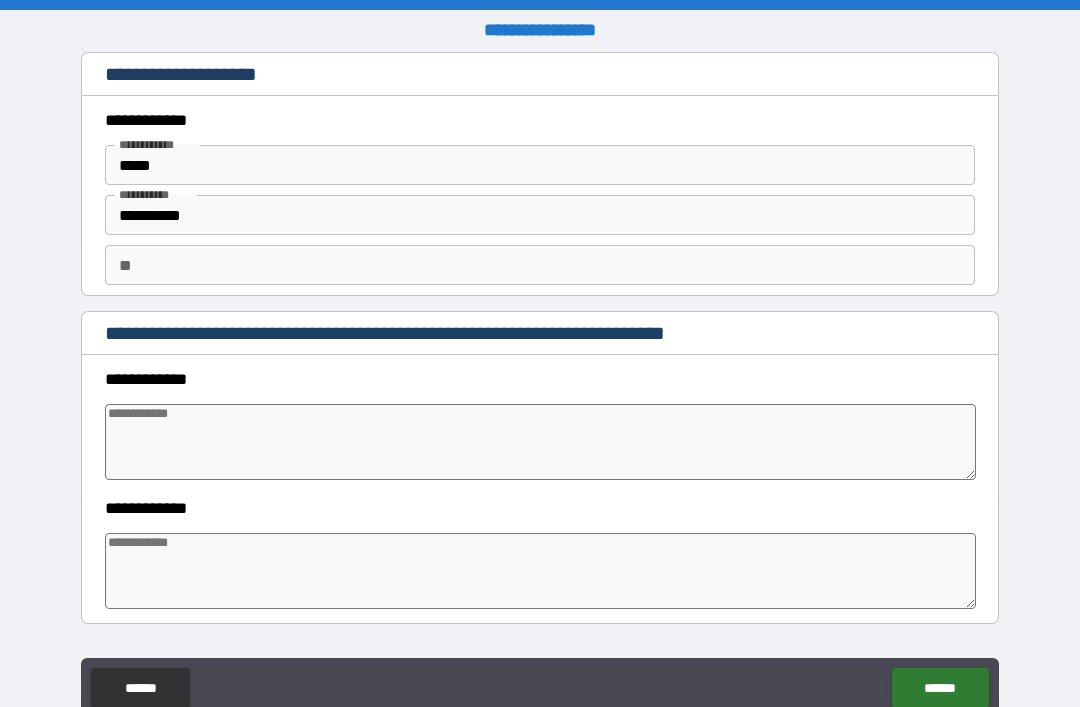 type on "*" 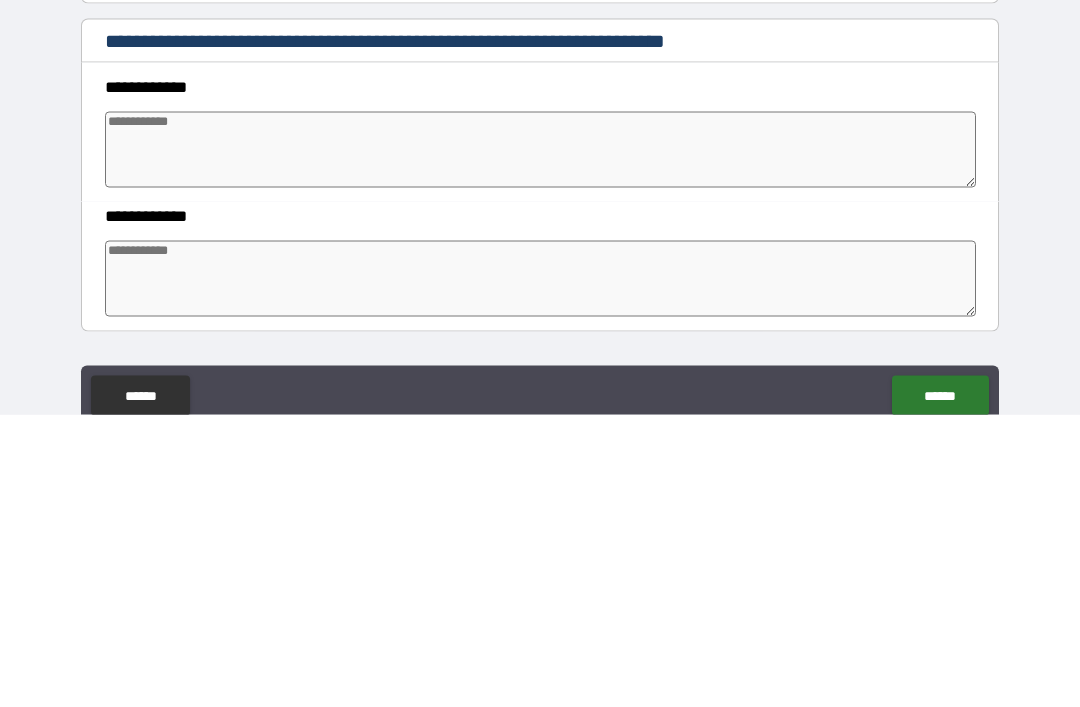 type on "*" 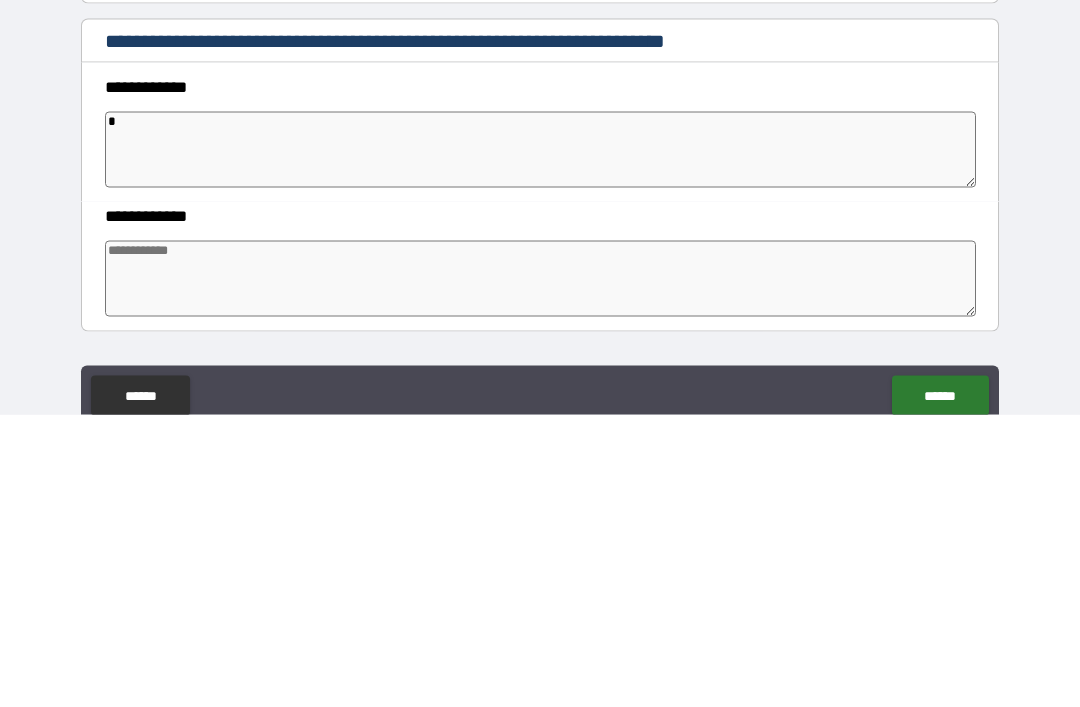 type on "*" 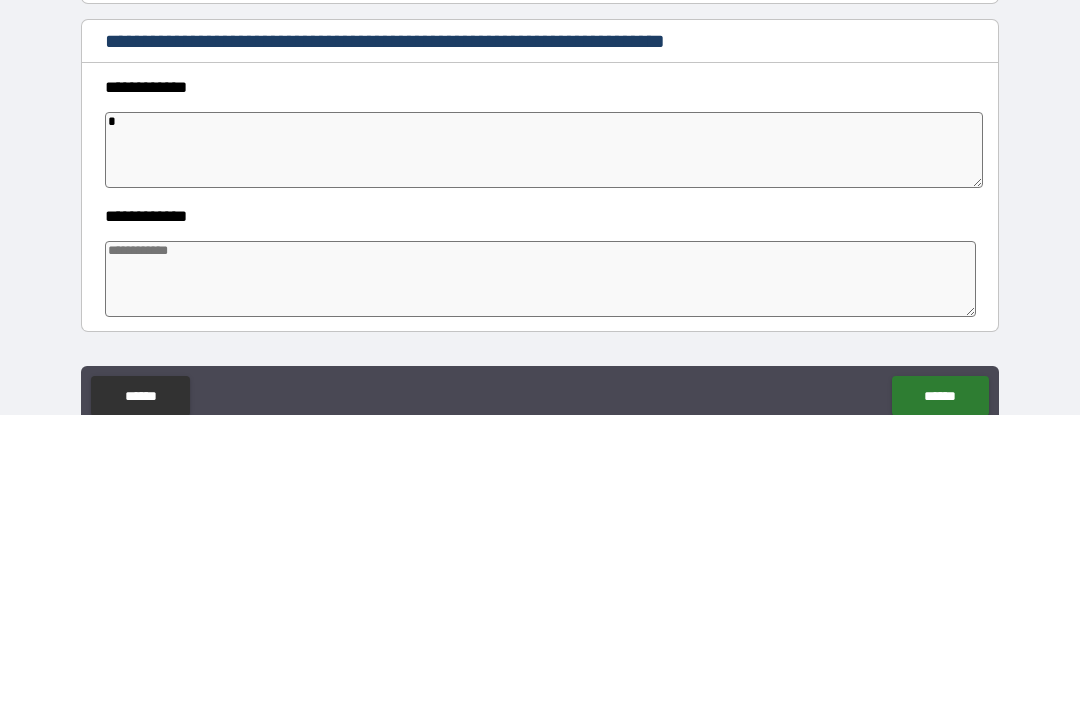 type on "*" 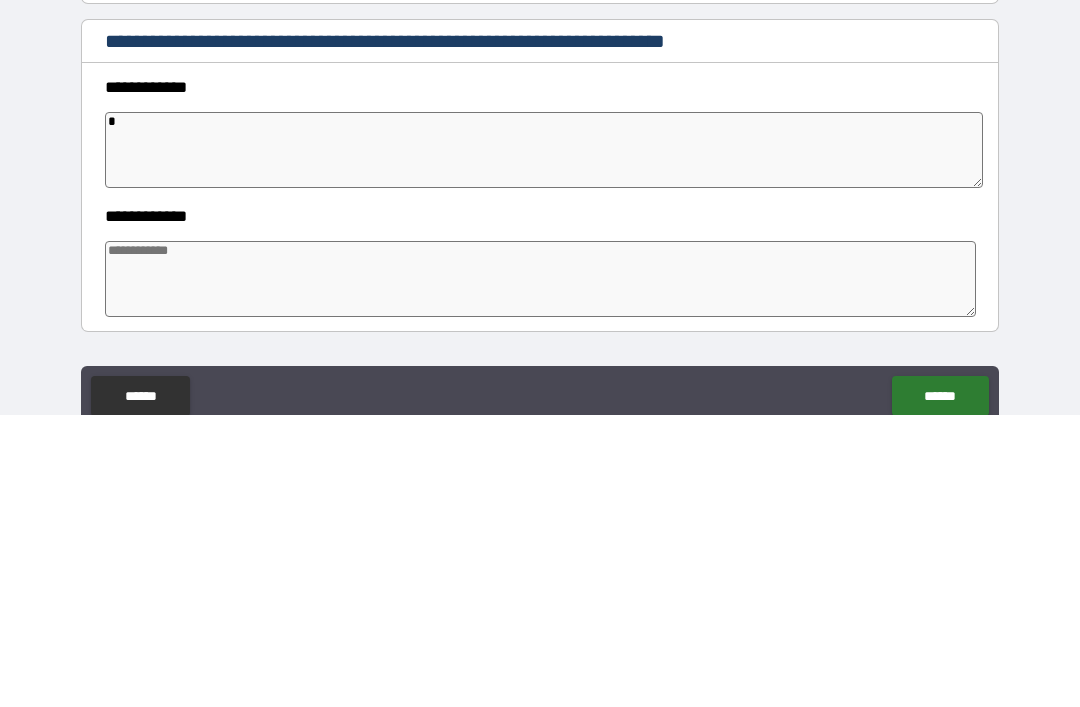 type on "*" 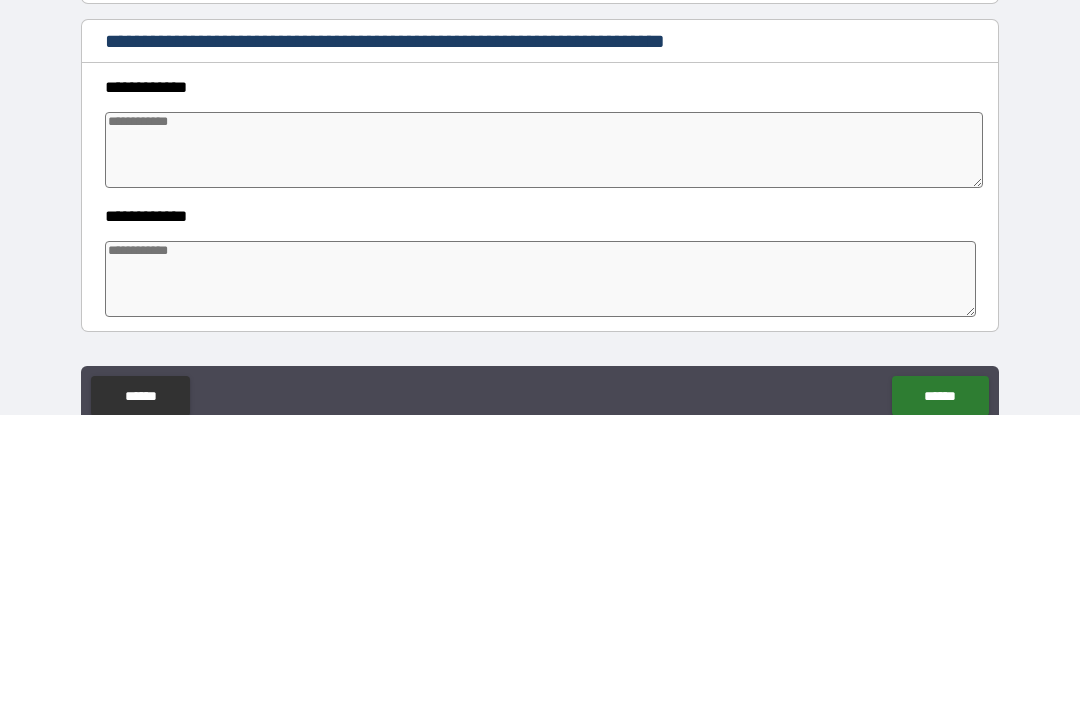 type on "*" 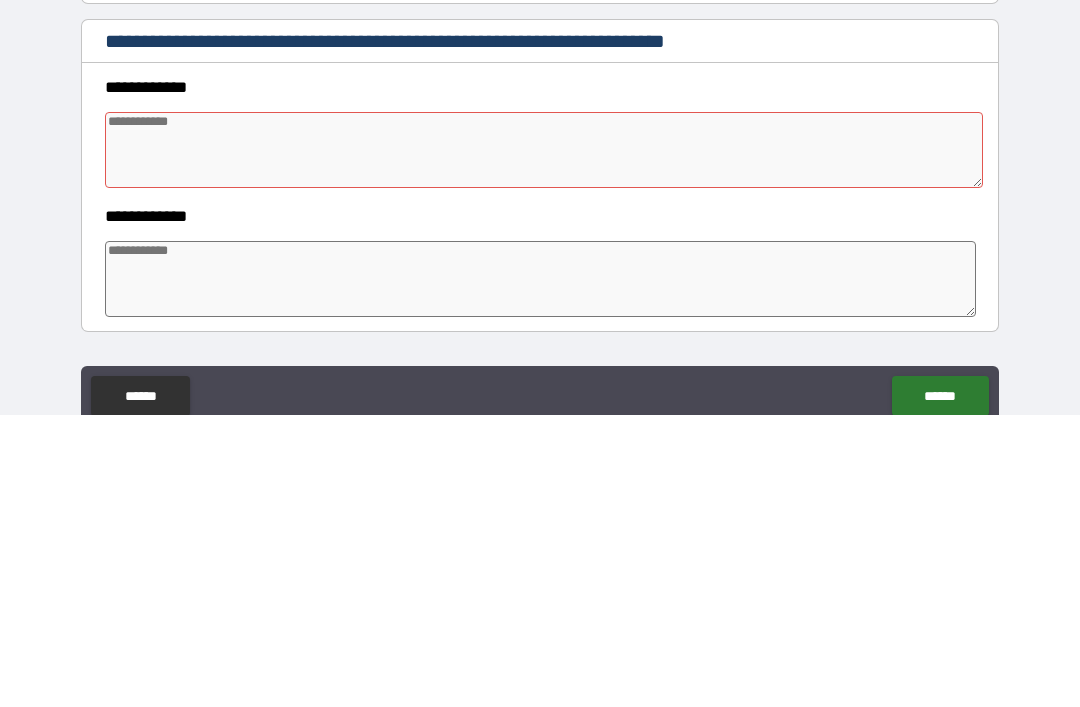 type on "*" 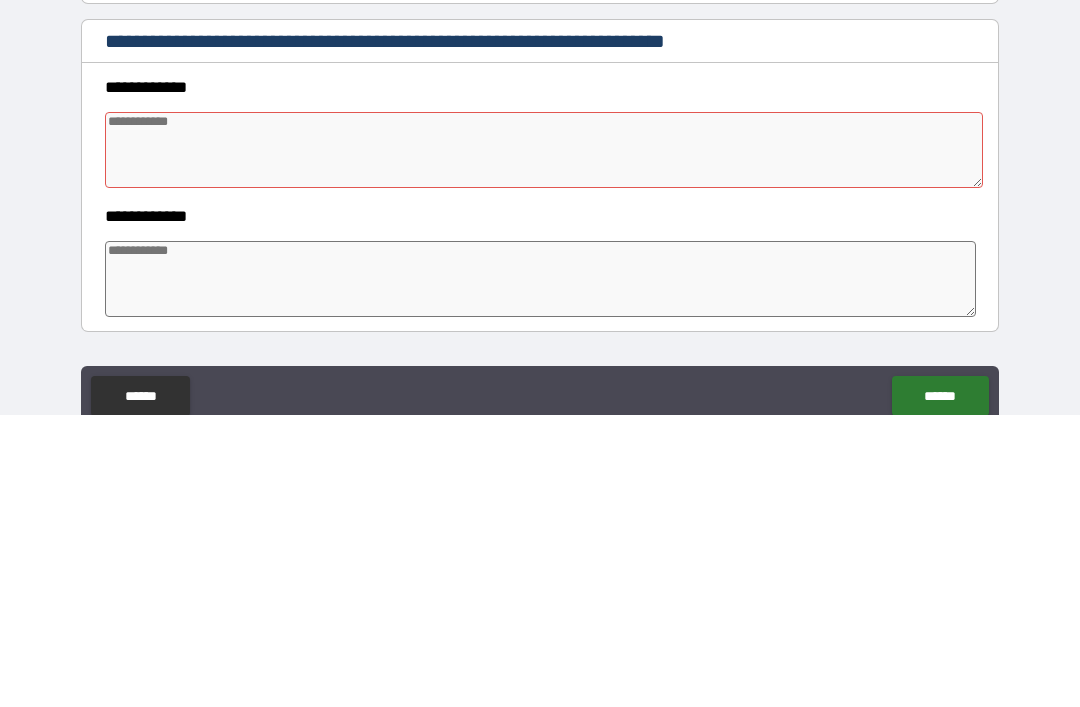 type on "*" 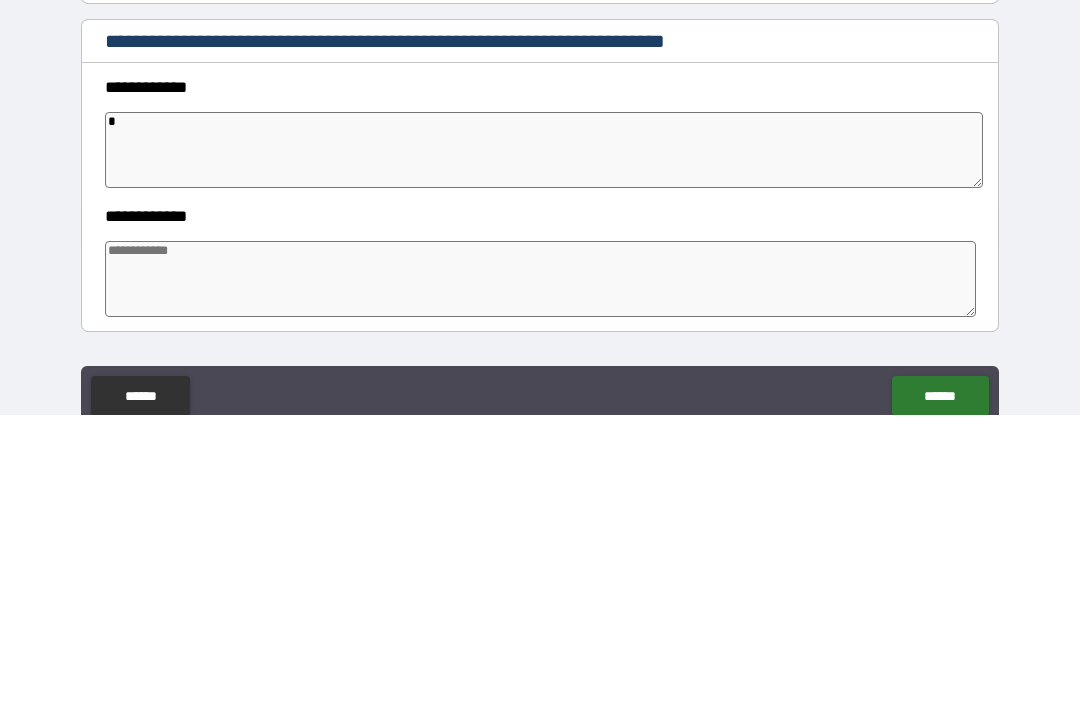 type on "**" 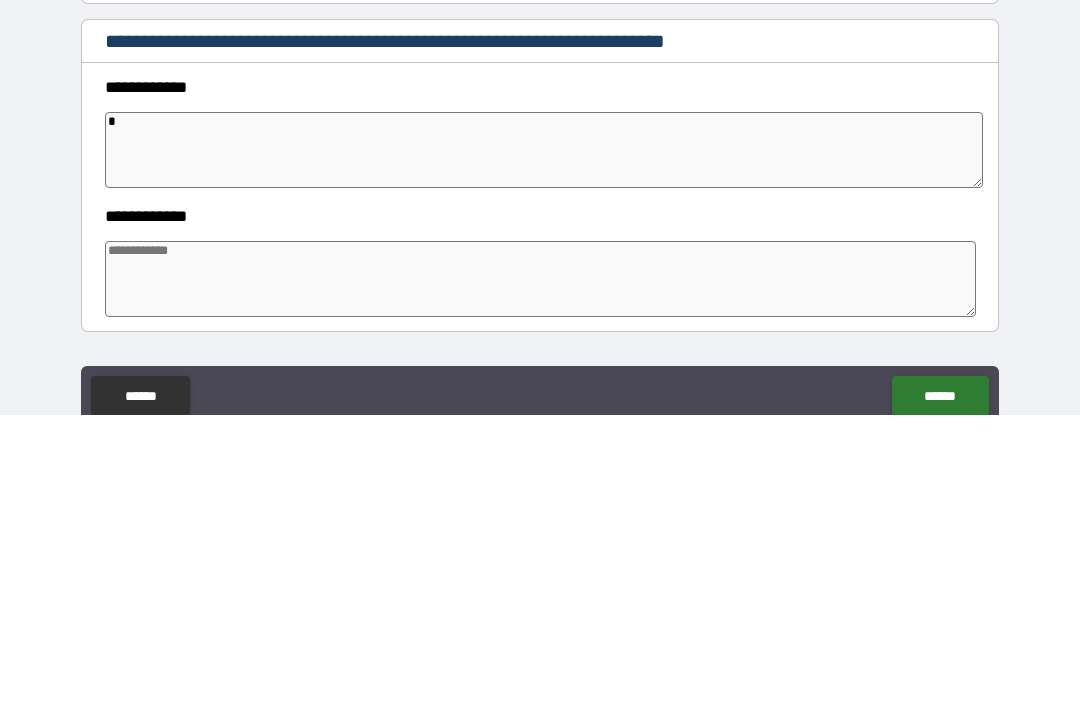 type on "*" 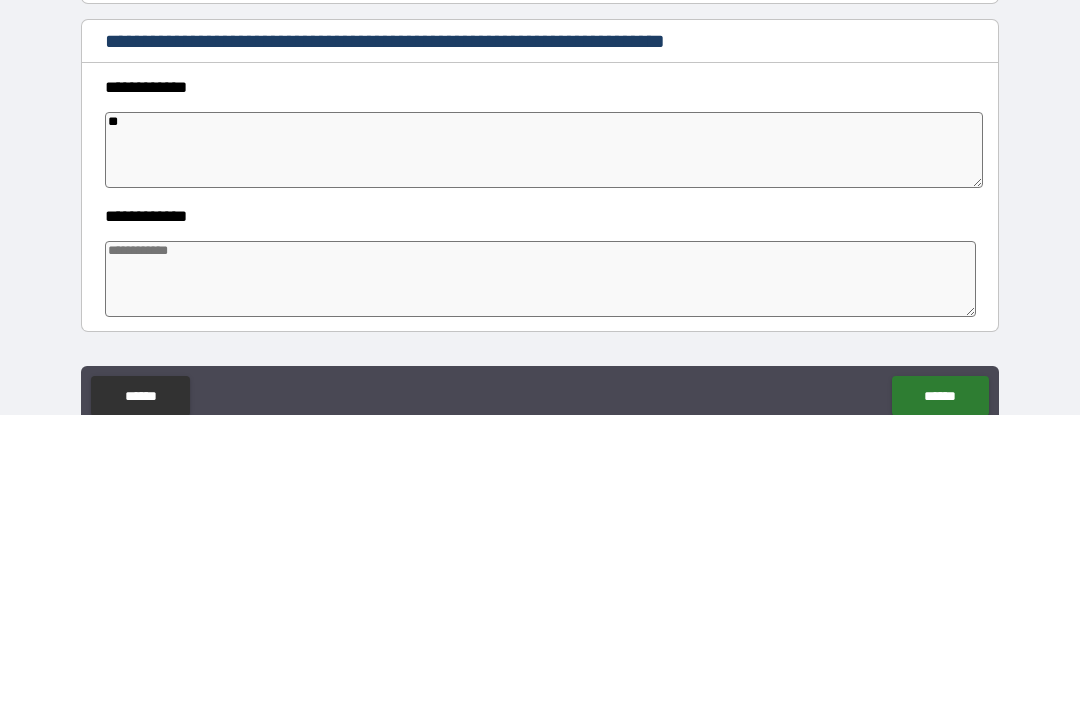 type on "***" 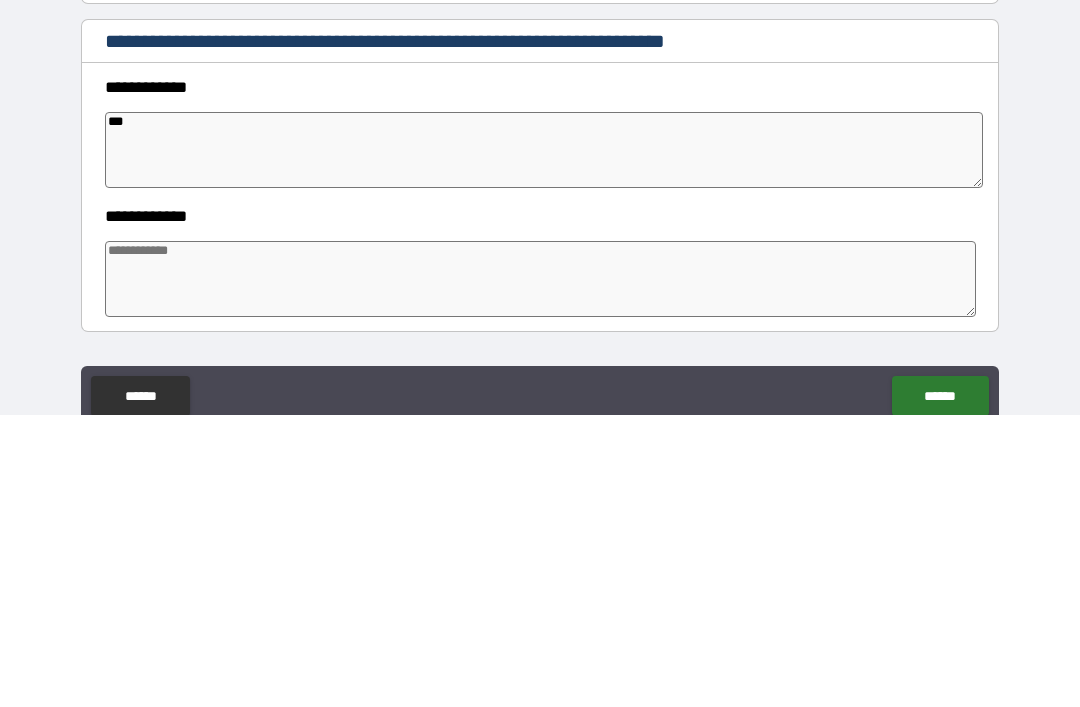 type on "*" 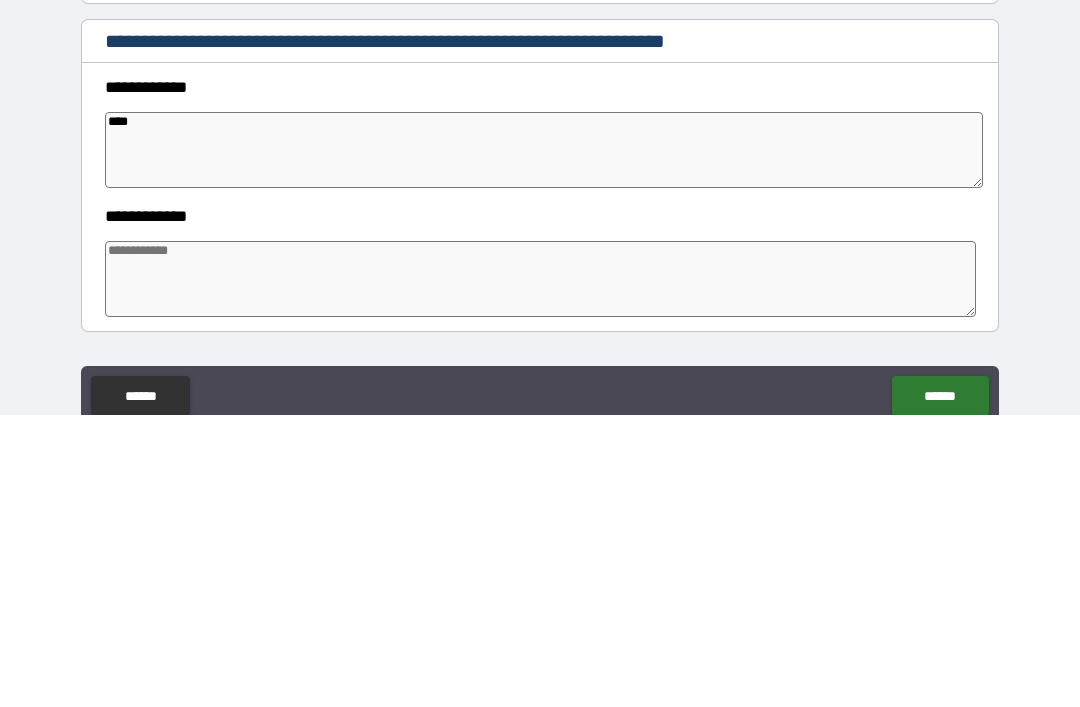 type on "*" 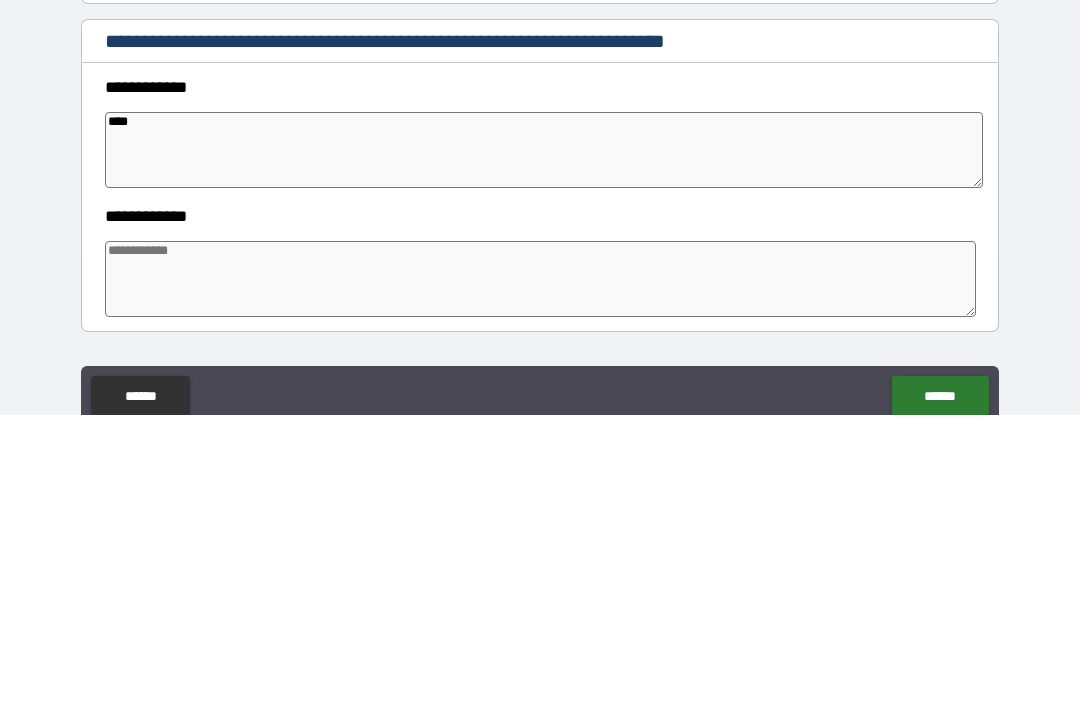 type on "*****" 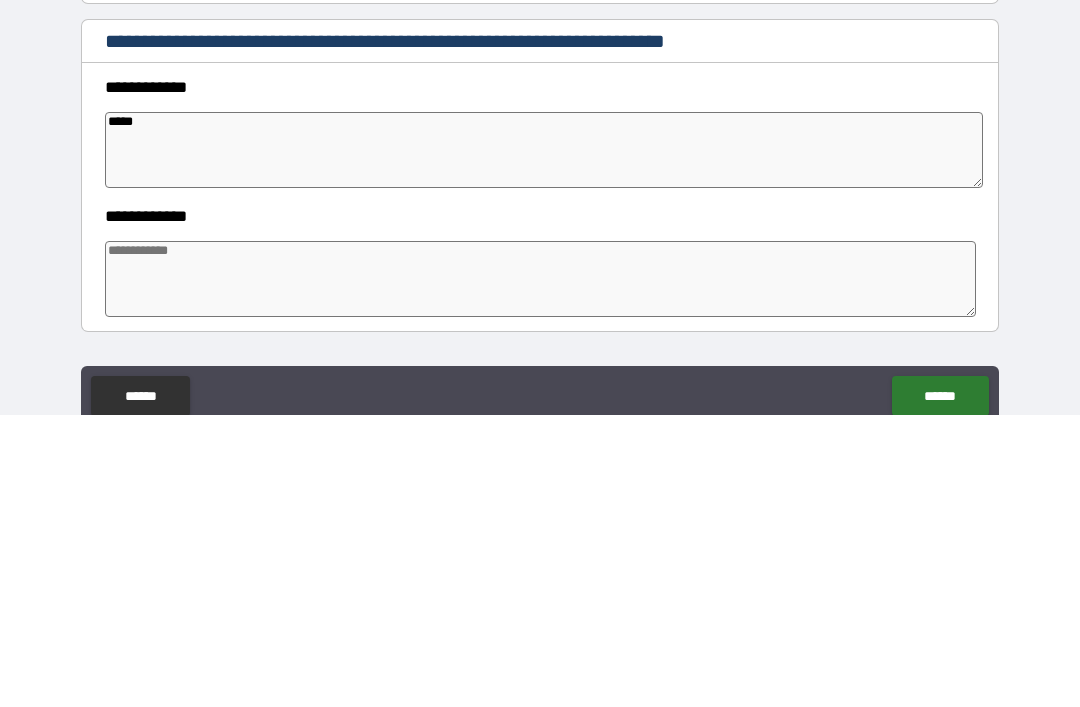 type on "*" 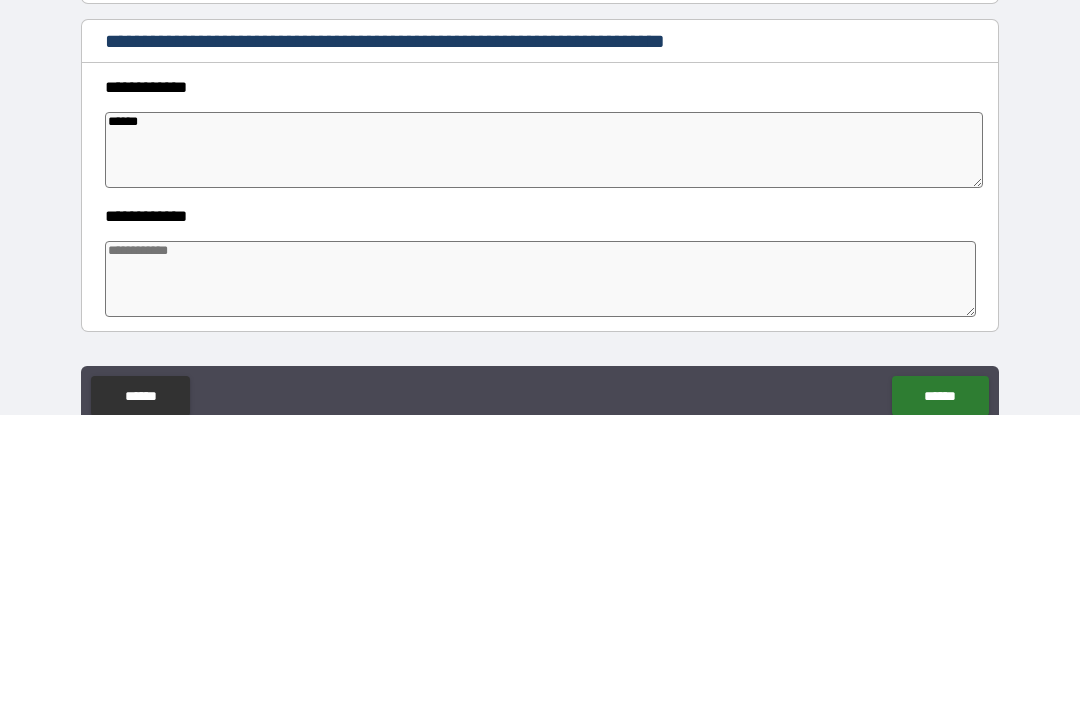 type on "*" 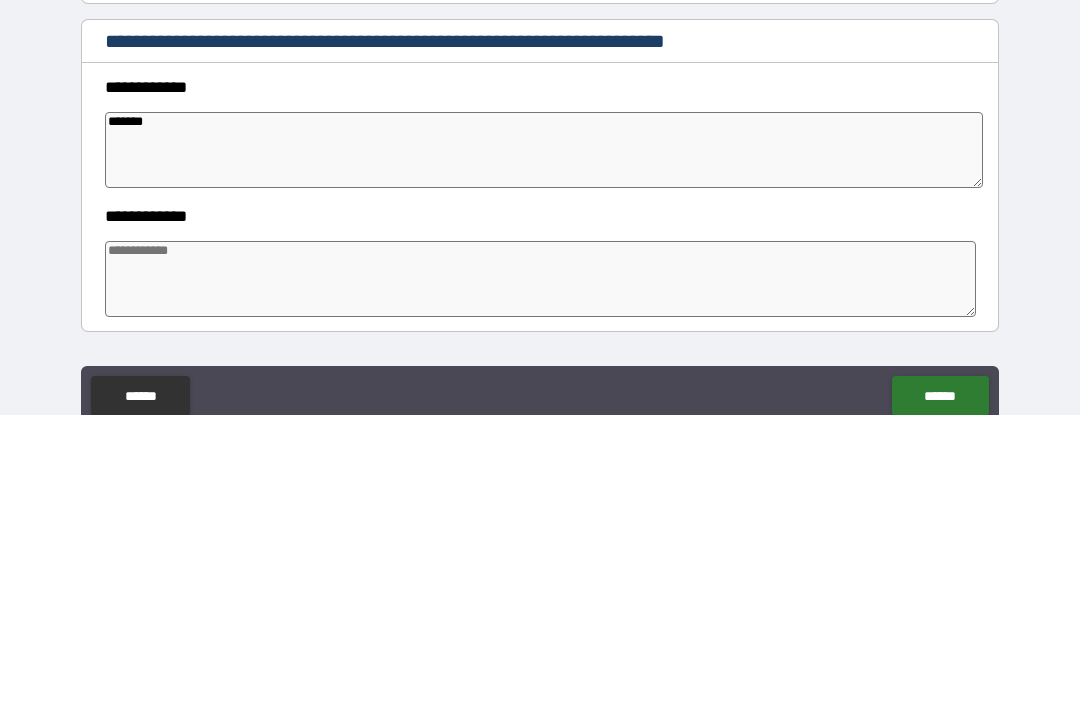type on "*" 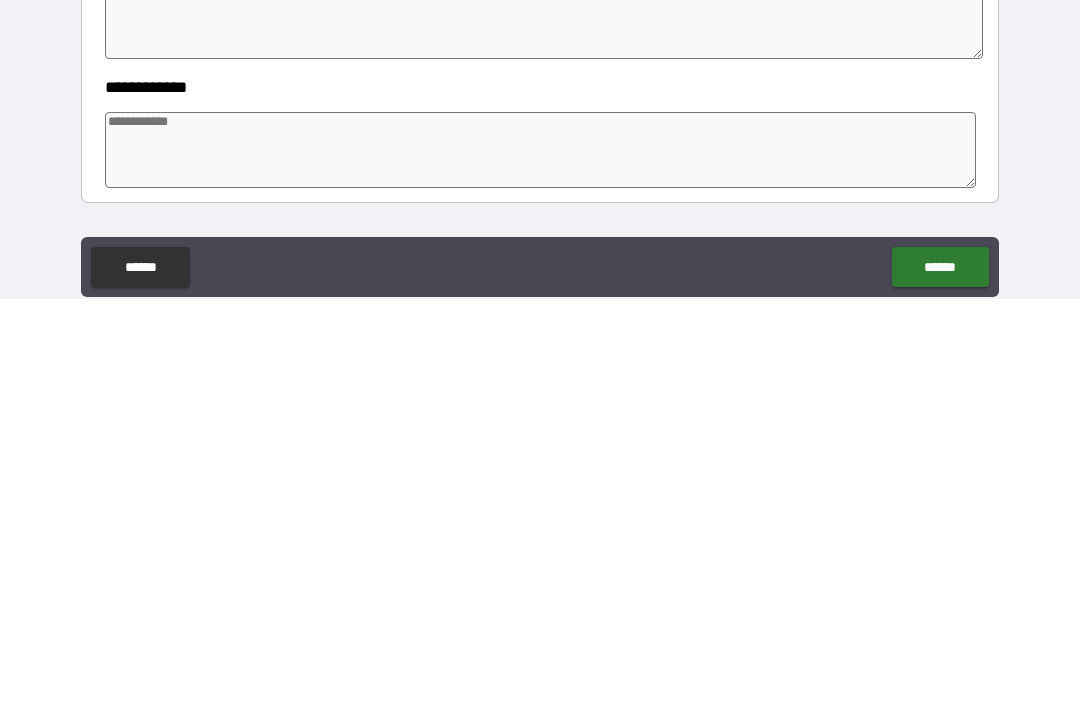 type on "*" 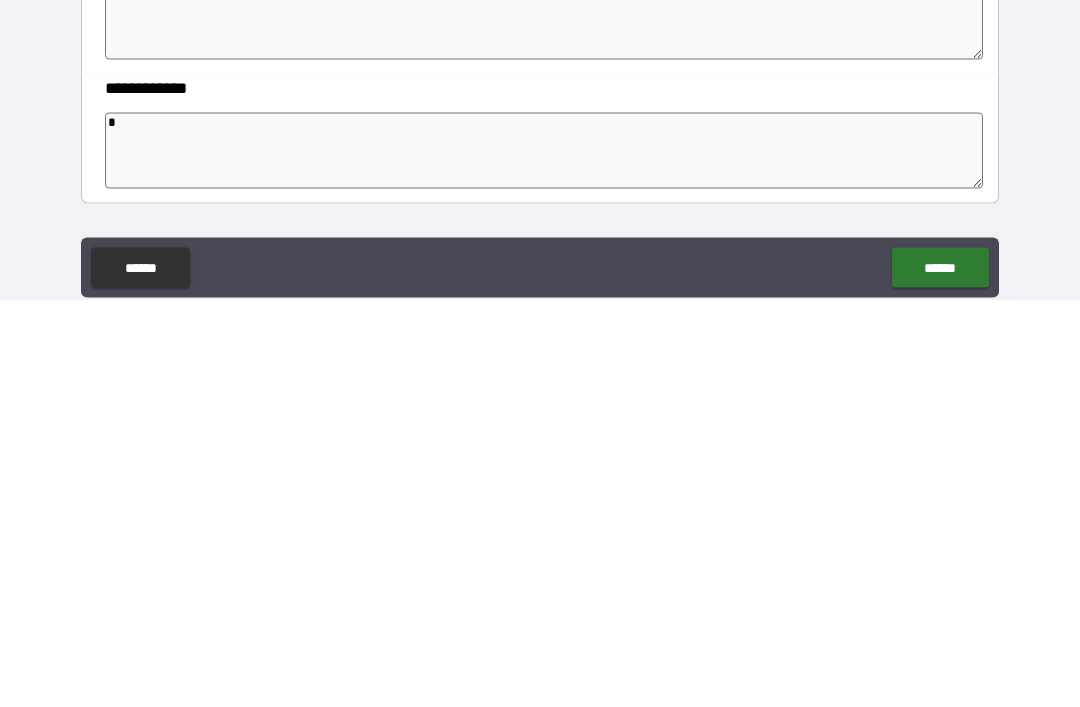 type on "**" 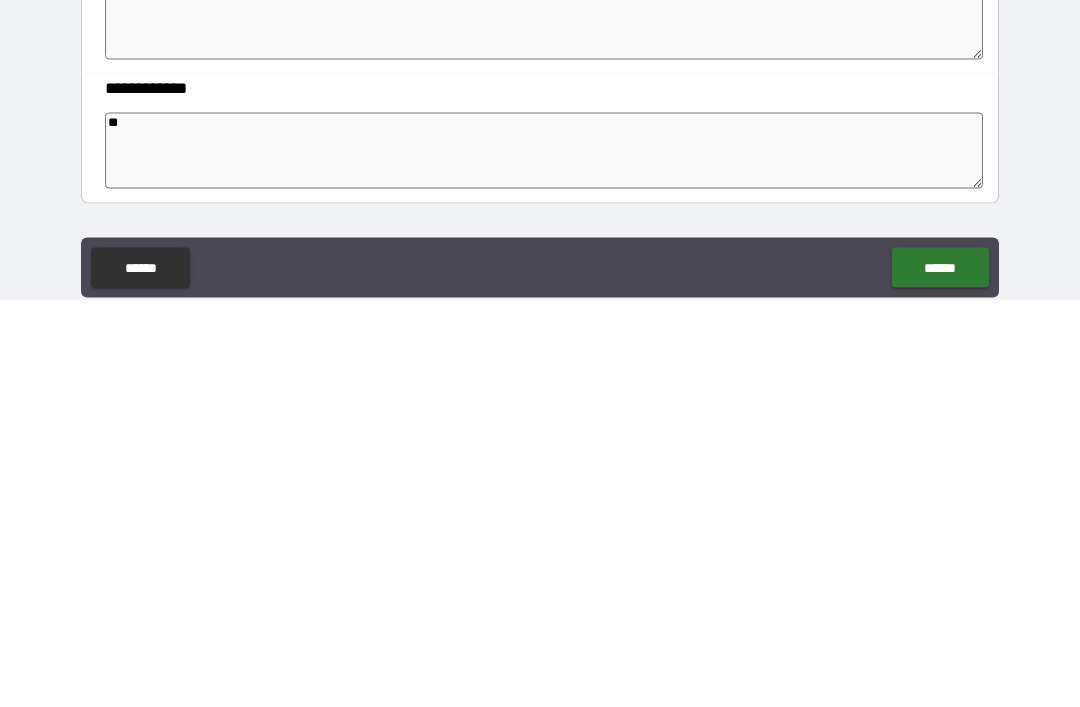 type on "*" 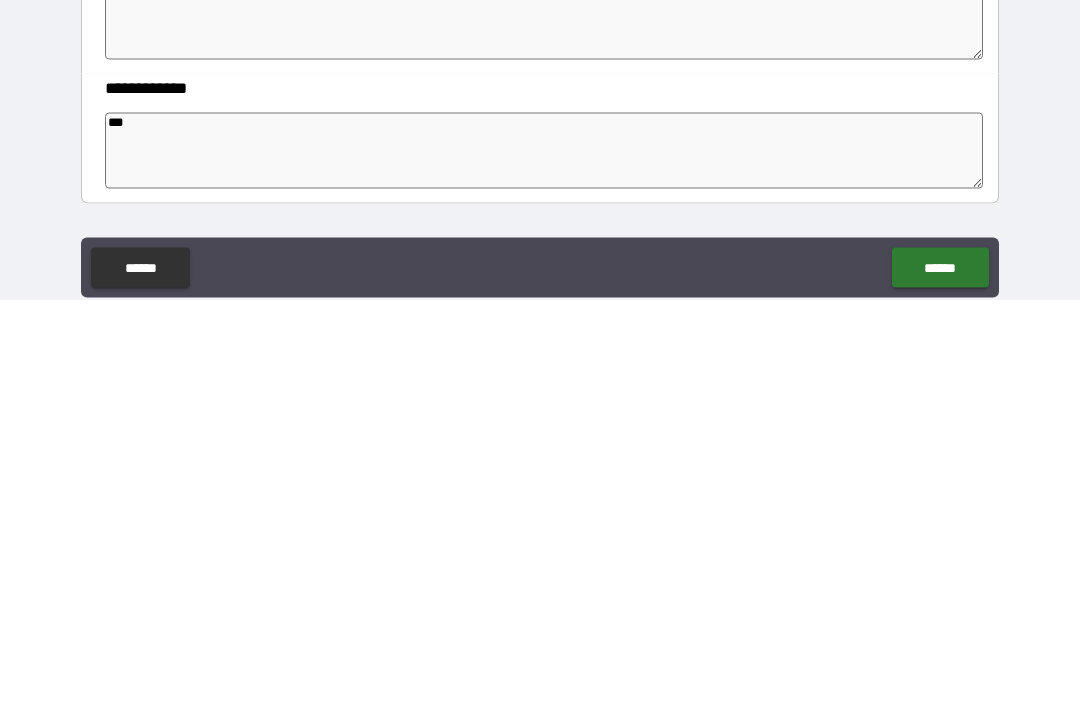 type on "*" 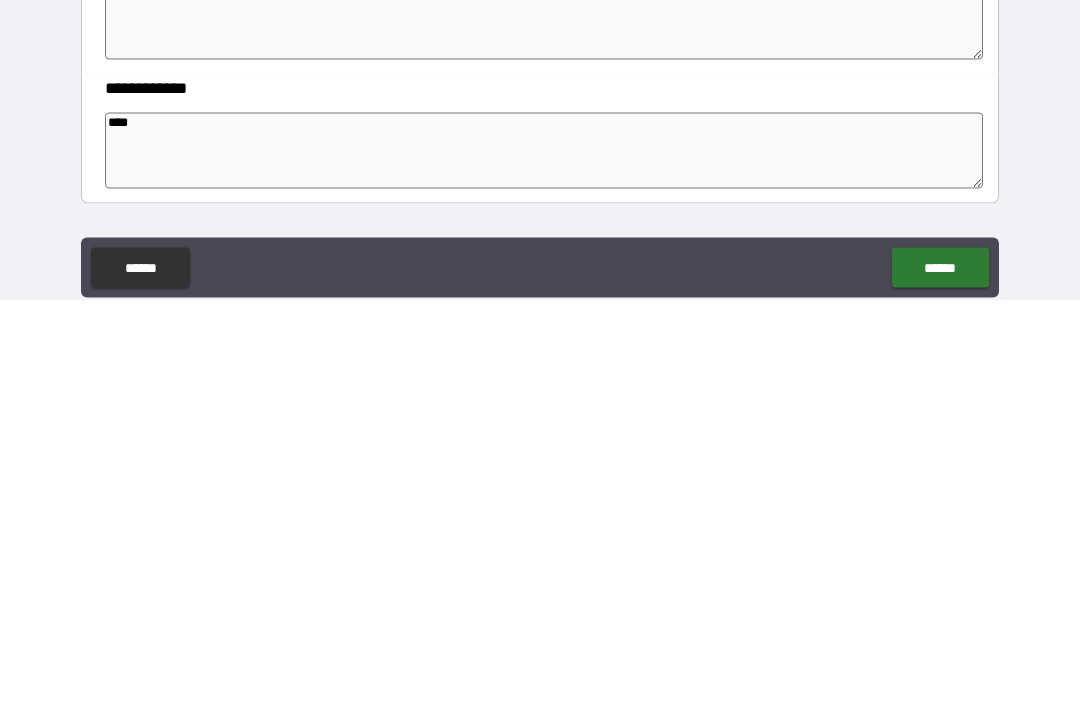type on "*" 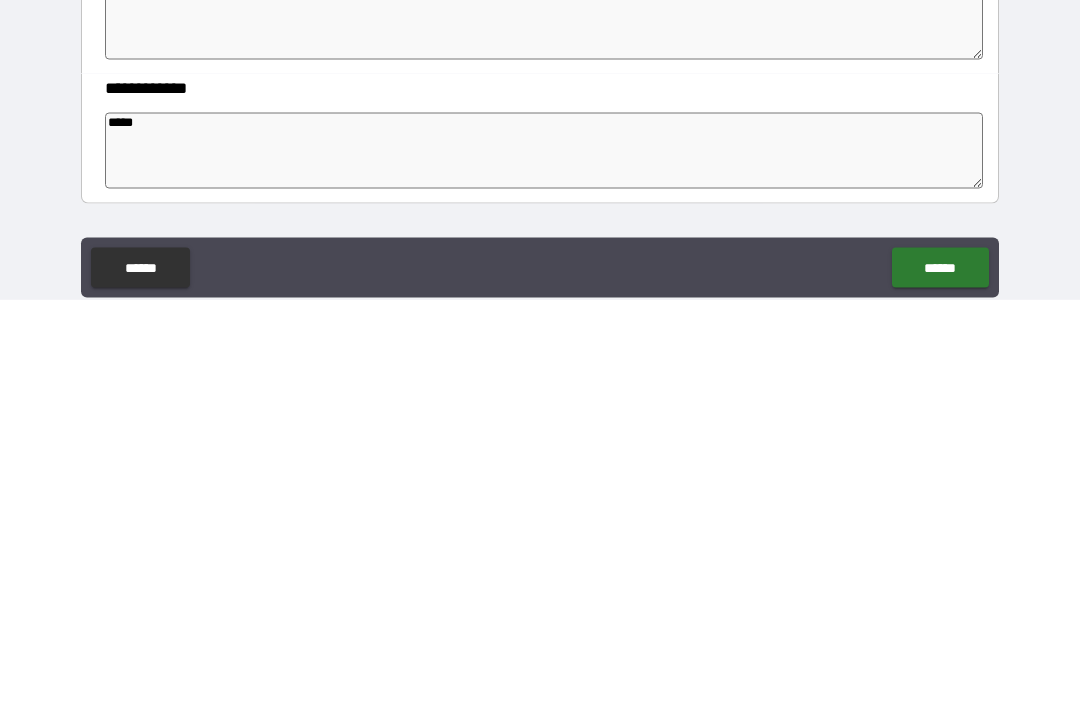 type on "*" 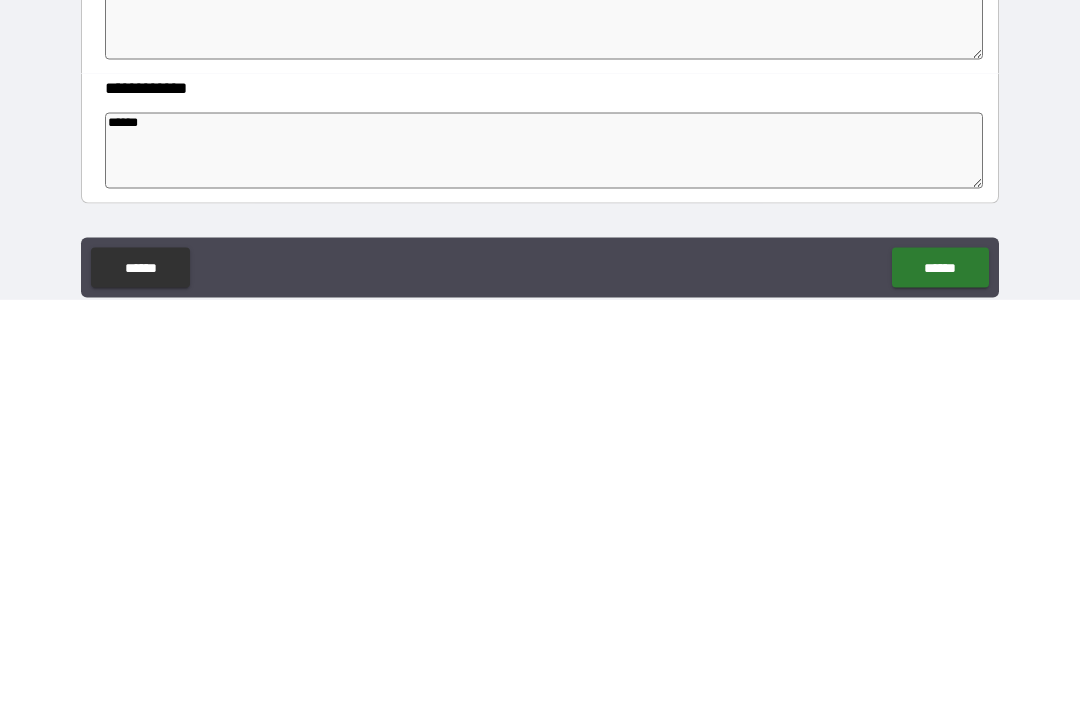 type on "*" 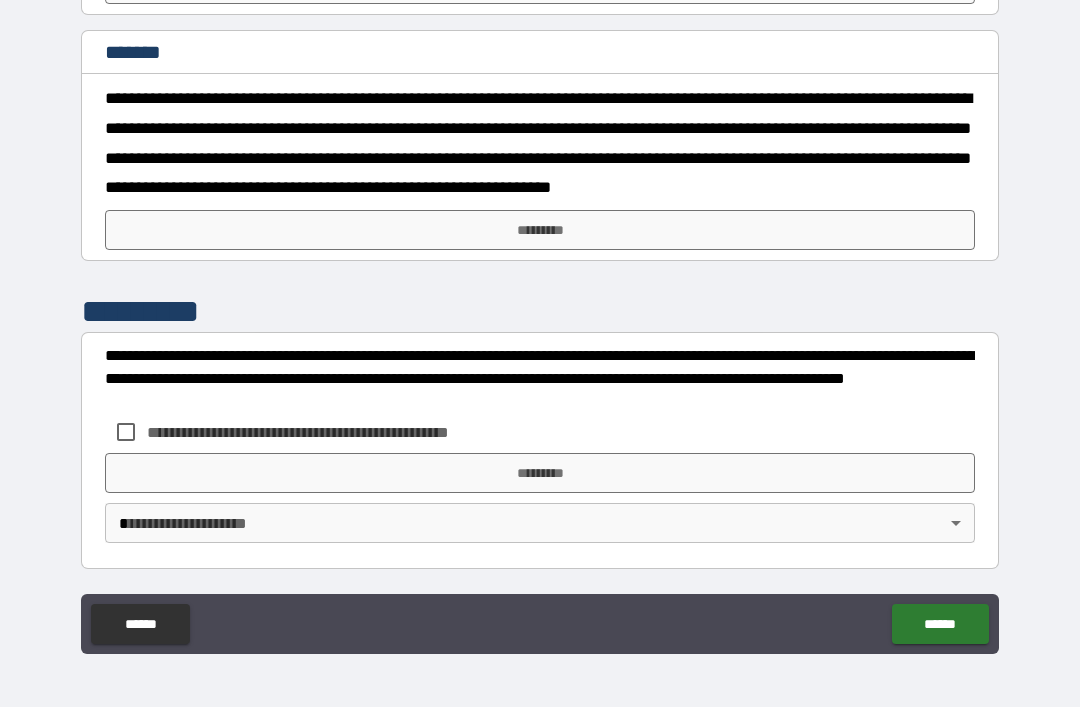 scroll, scrollTop: 5775, scrollLeft: 0, axis: vertical 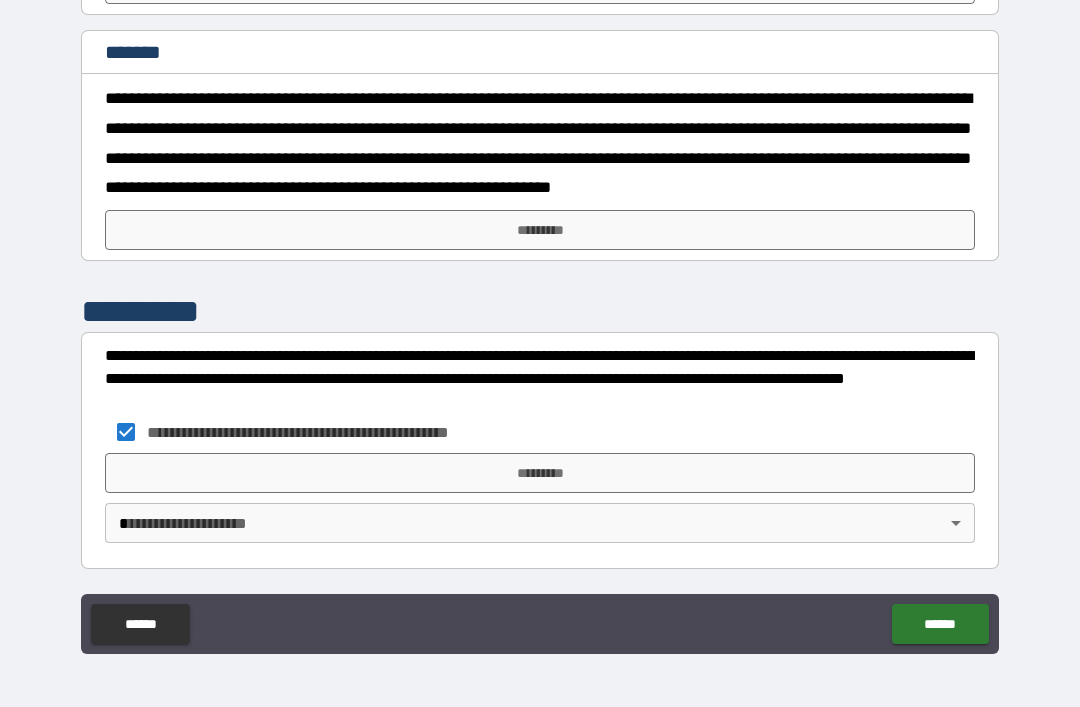 type on "*" 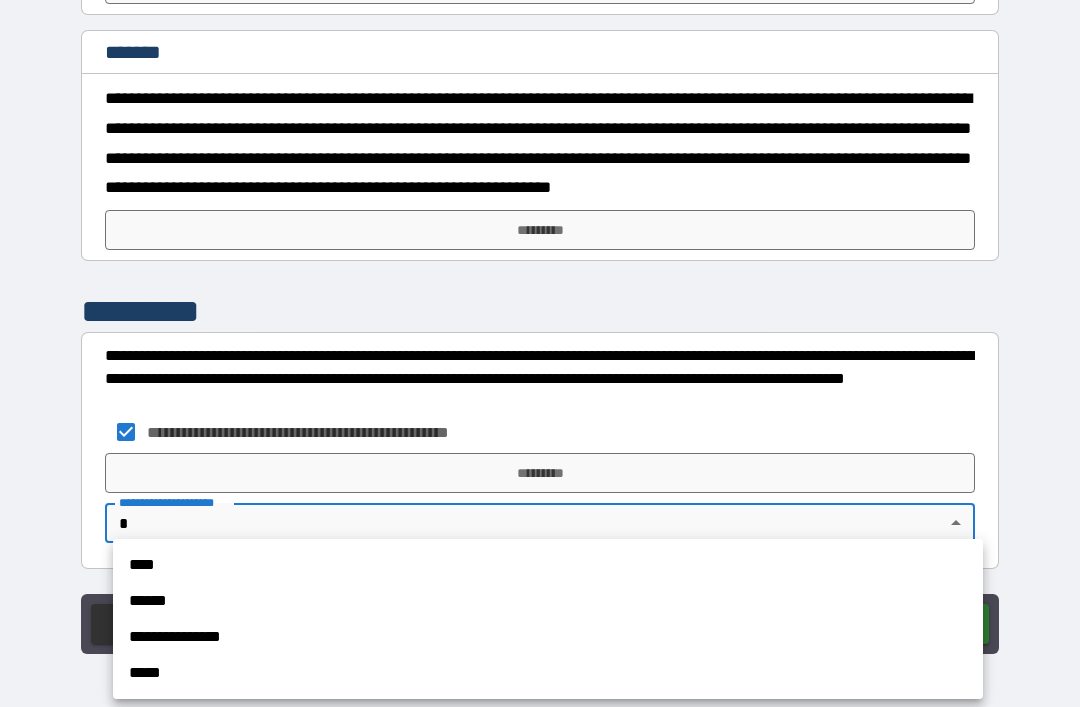 click on "****" at bounding box center [548, 565] 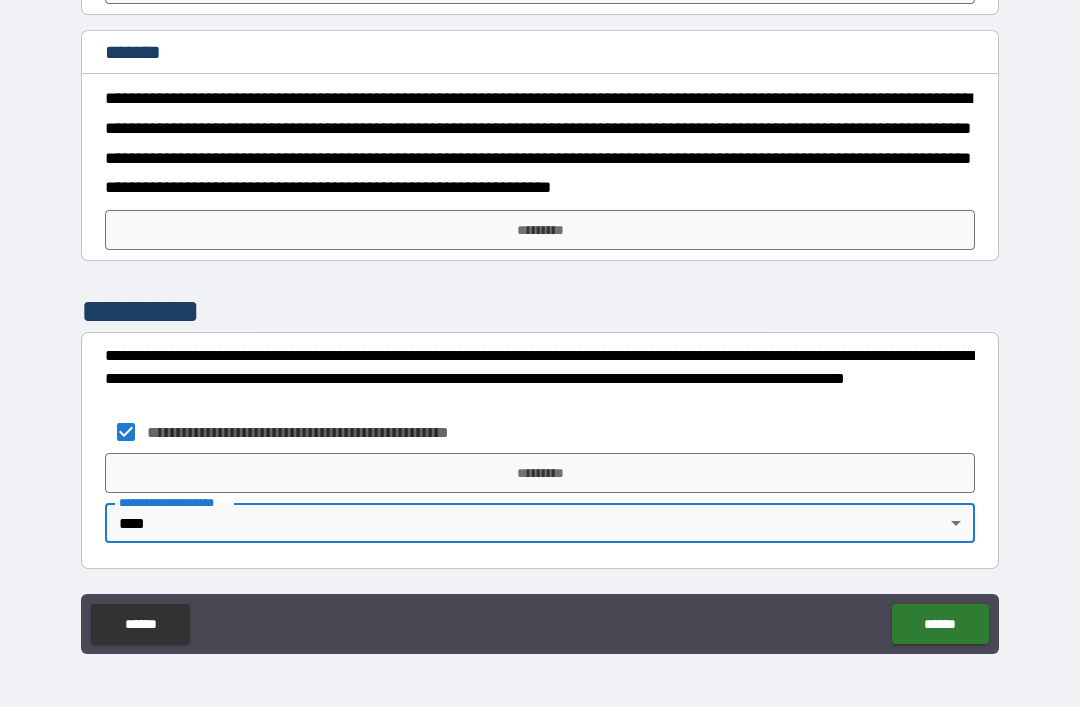 type on "*" 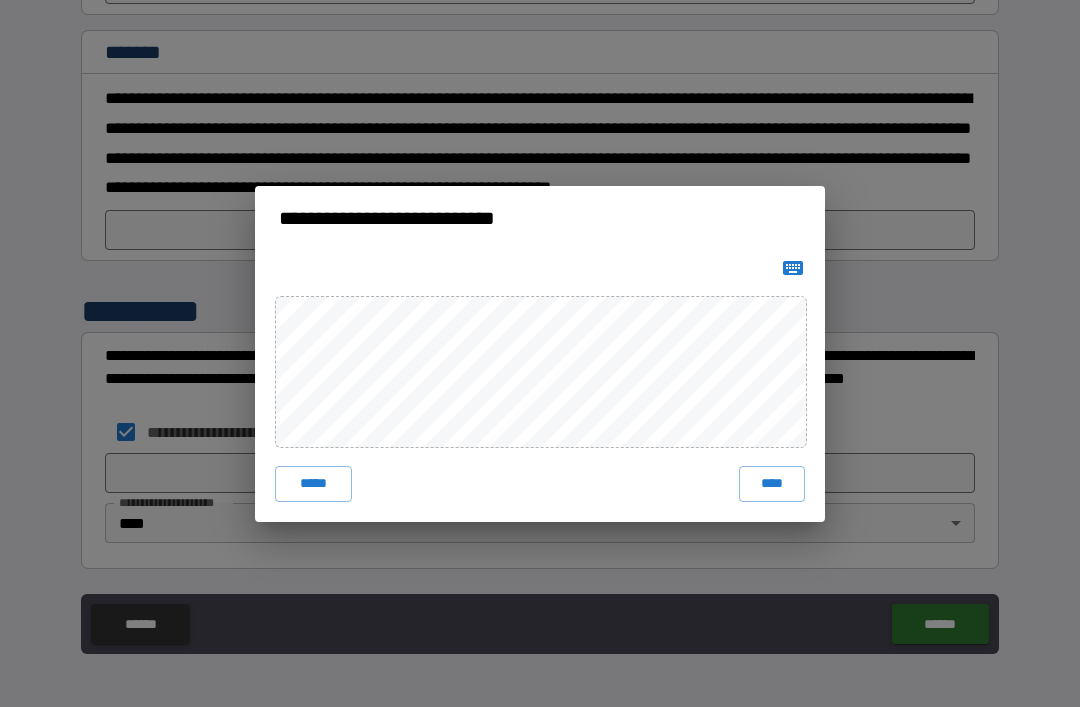 click on "****" at bounding box center [772, 484] 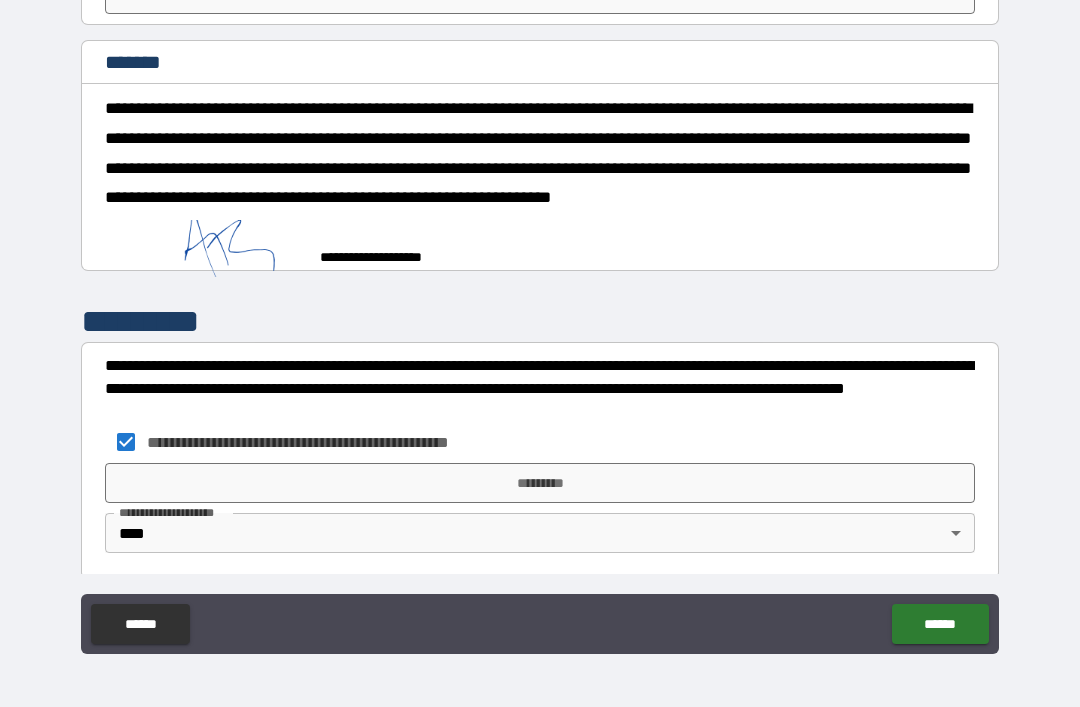 type on "*" 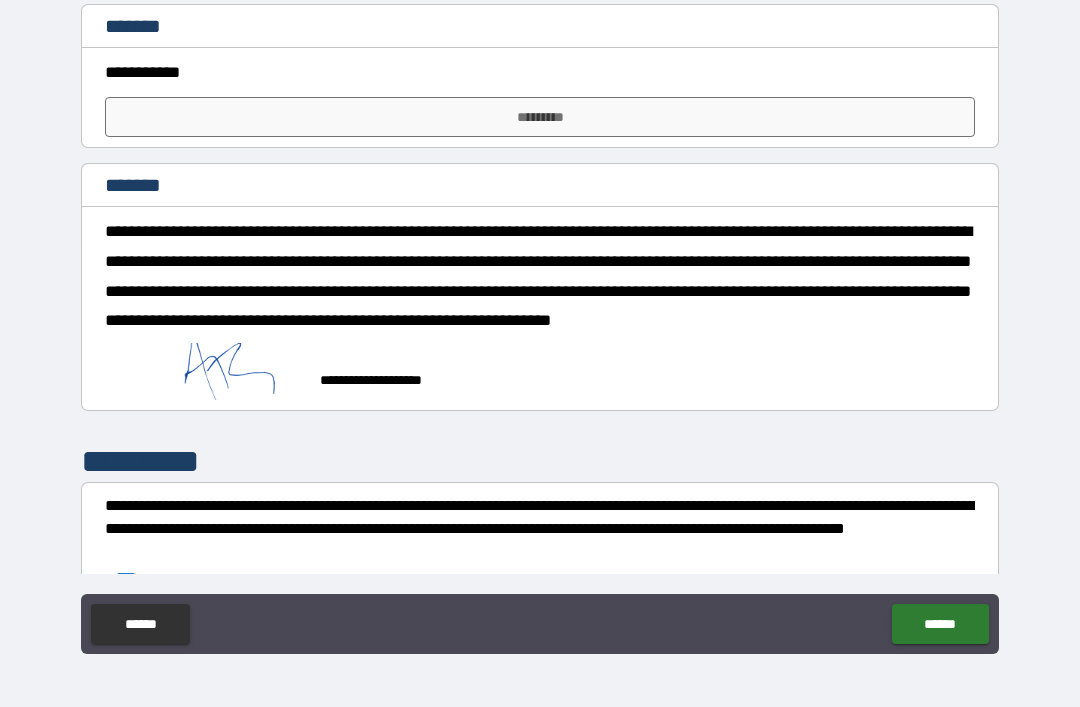 scroll, scrollTop: 5641, scrollLeft: 0, axis: vertical 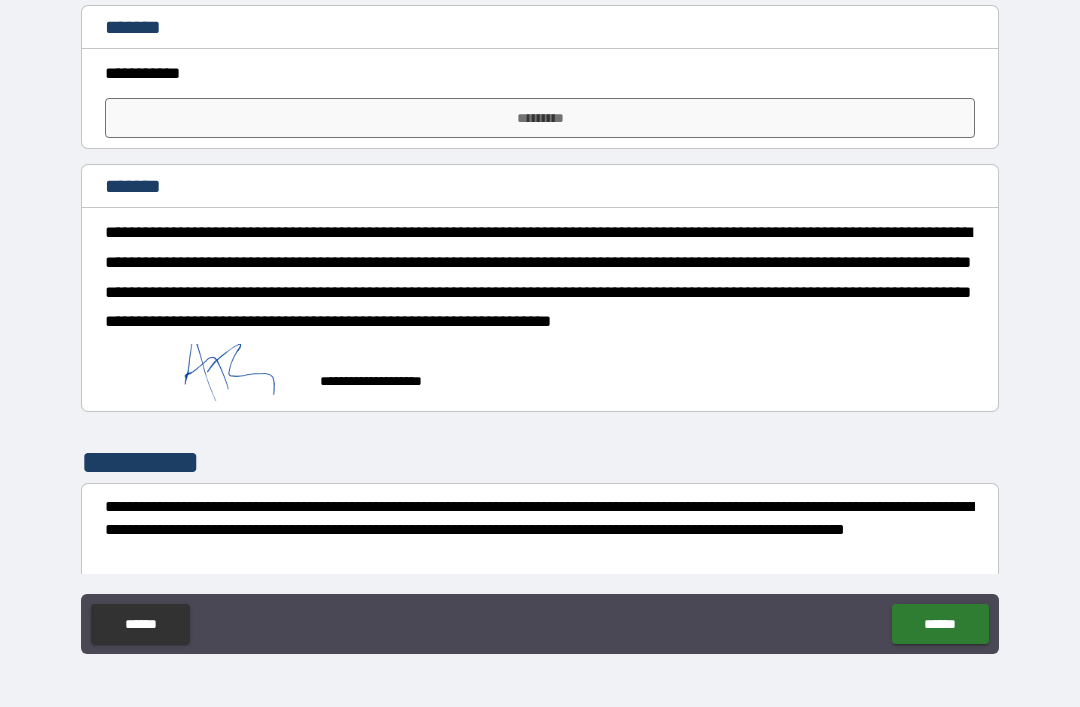 click on "*********" at bounding box center (540, 118) 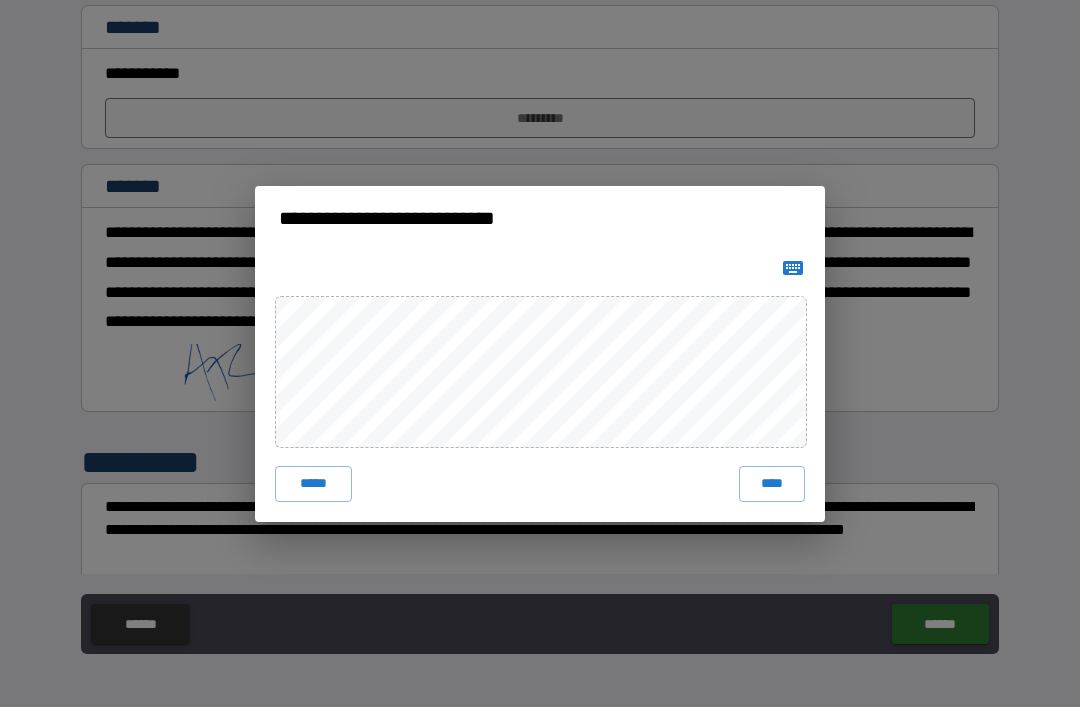 click on "****" at bounding box center [772, 484] 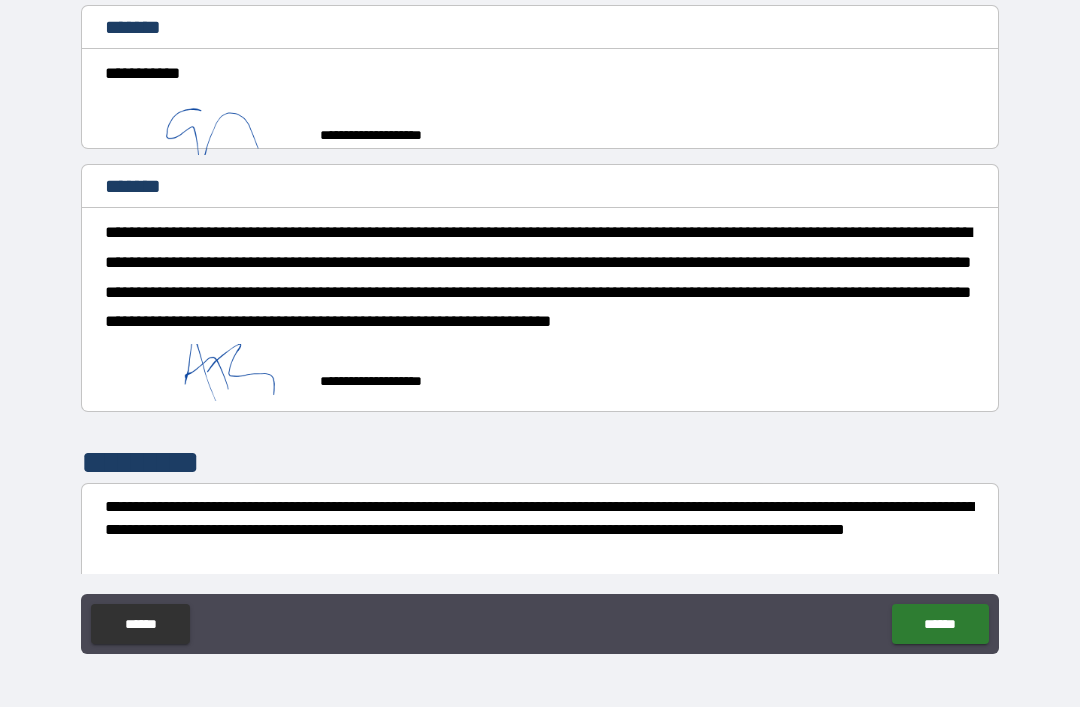 type on "*" 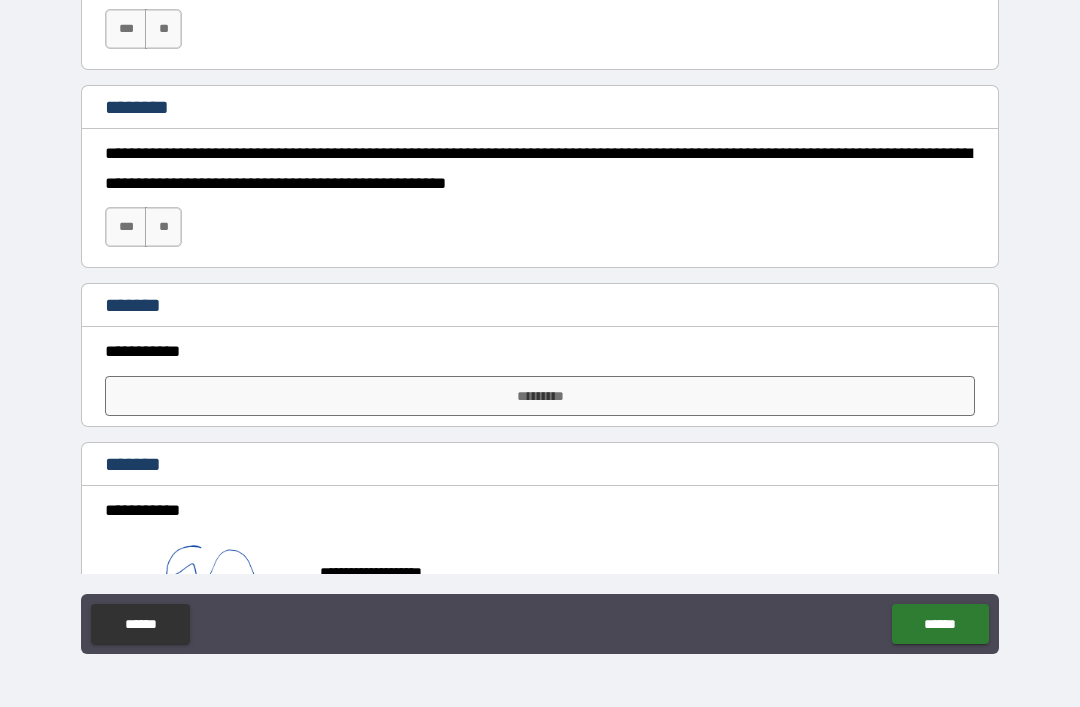 scroll, scrollTop: 5199, scrollLeft: 0, axis: vertical 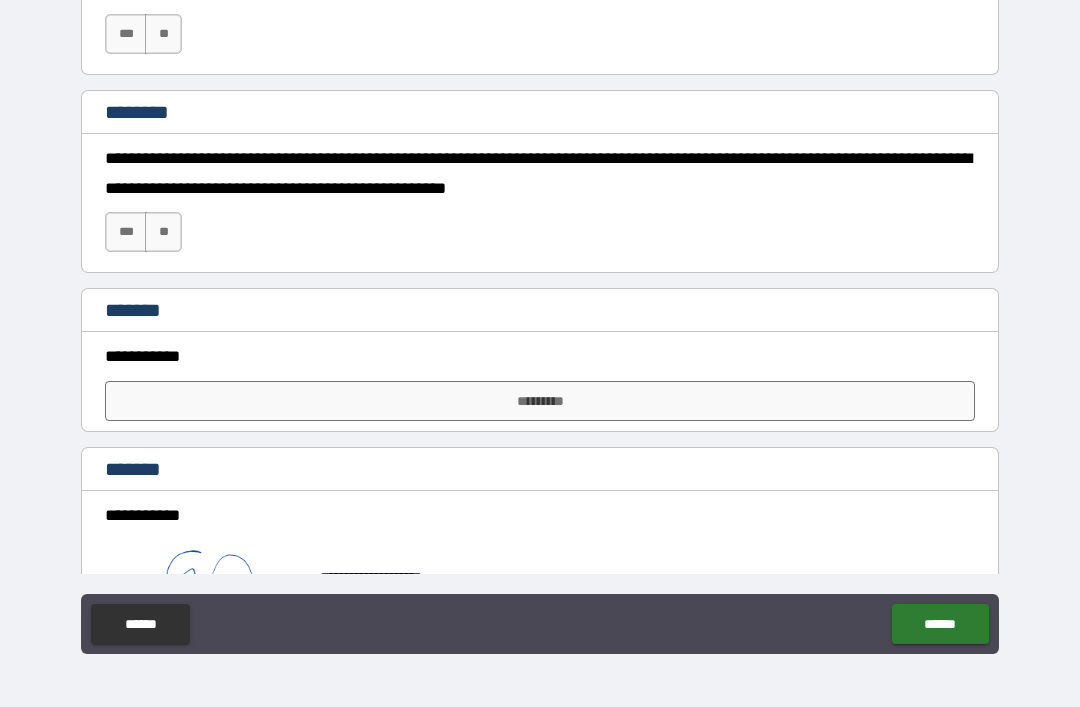 click on "**" at bounding box center (163, 232) 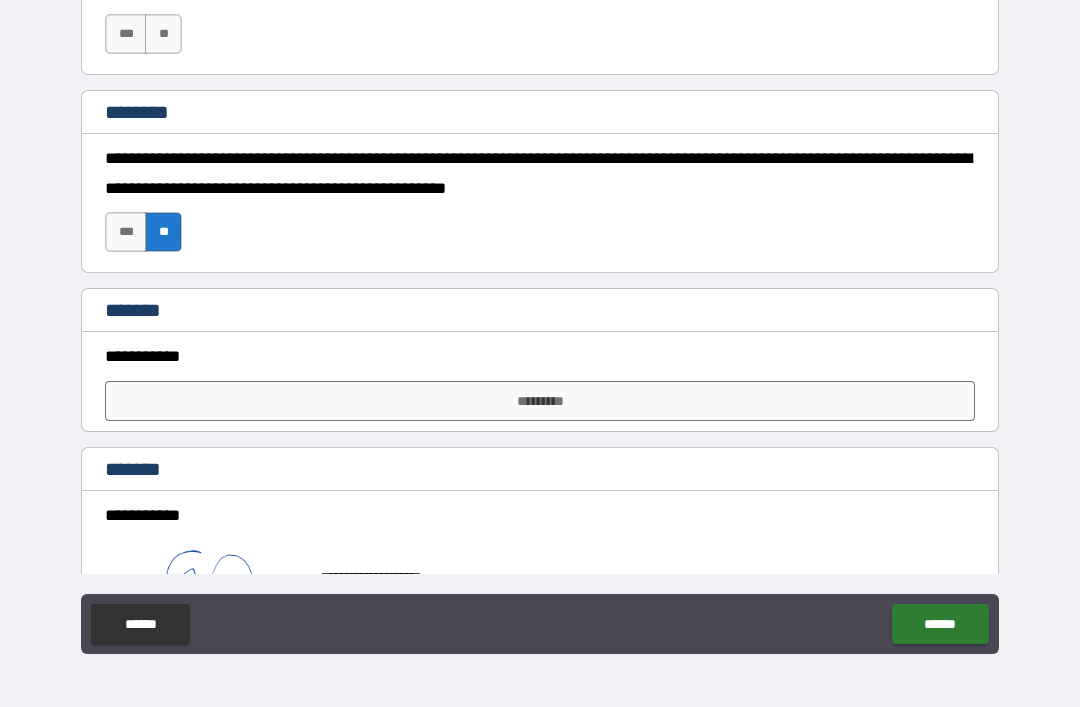 type on "*" 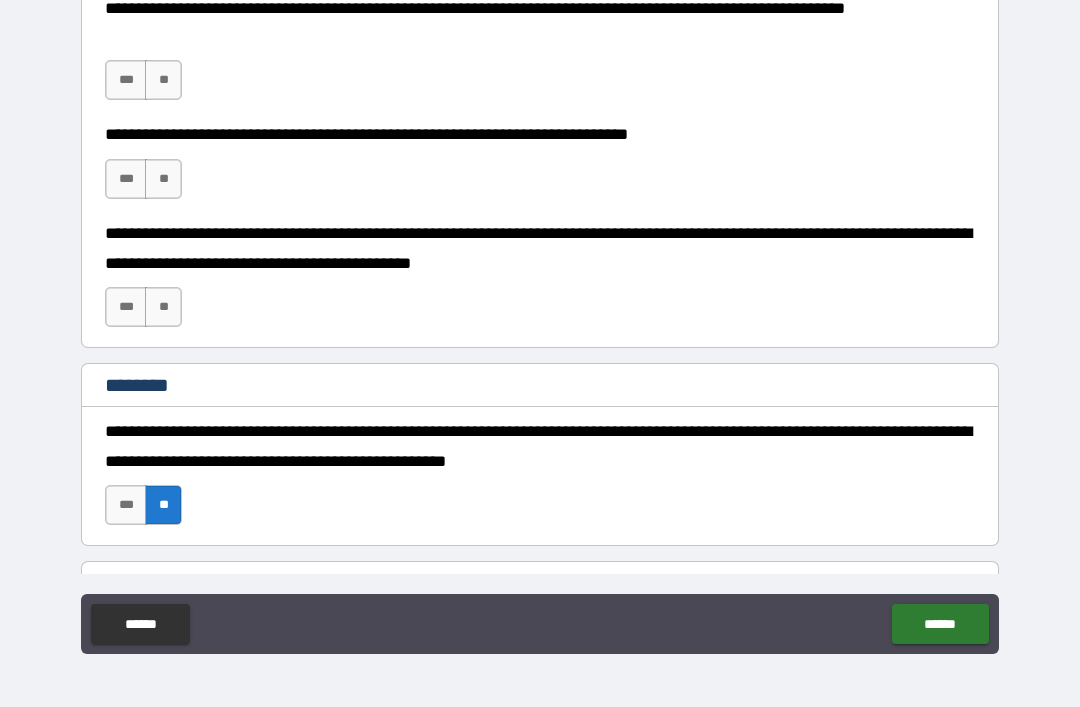 scroll, scrollTop: 4854, scrollLeft: 0, axis: vertical 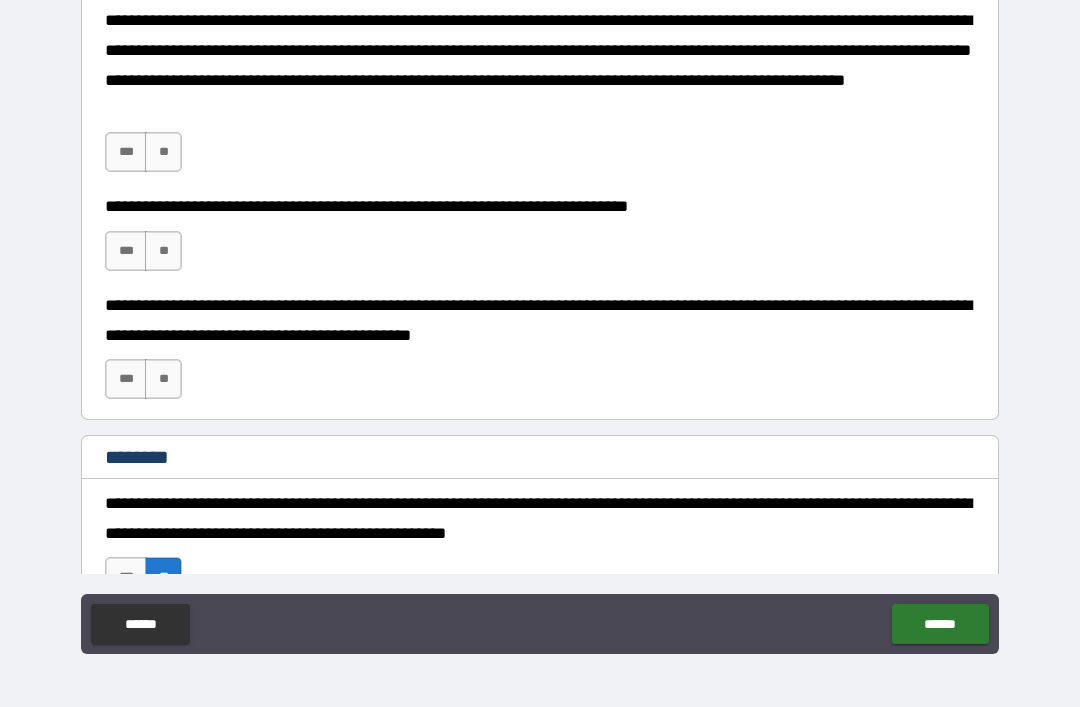 click on "***" at bounding box center (126, 379) 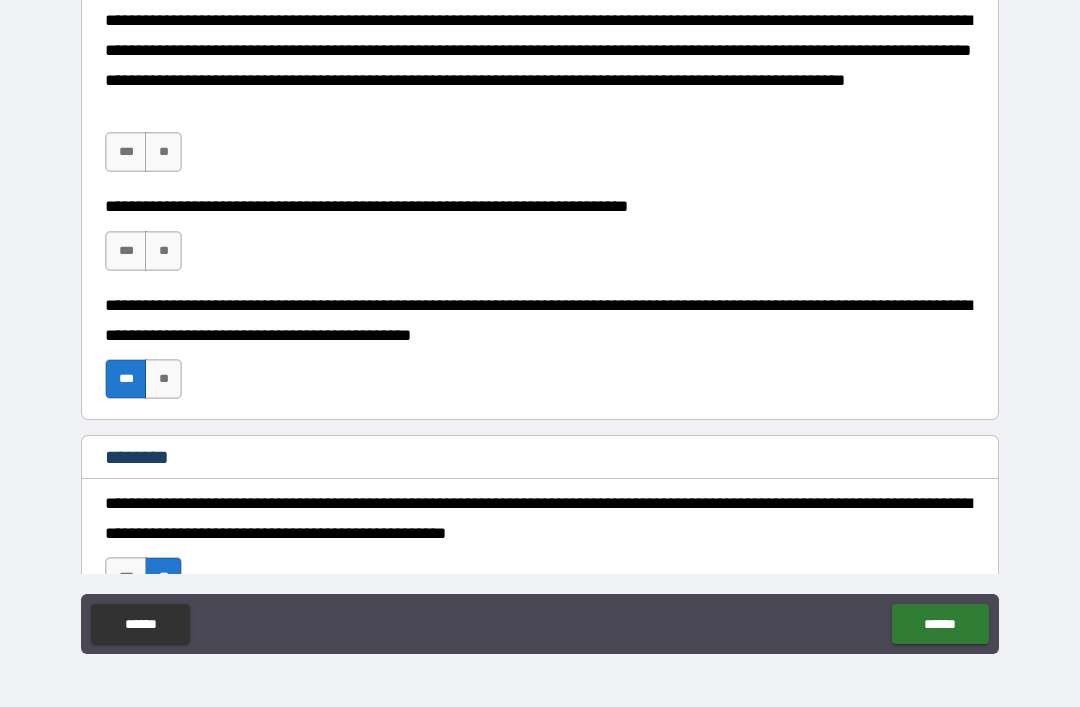 click on "***" at bounding box center (126, 251) 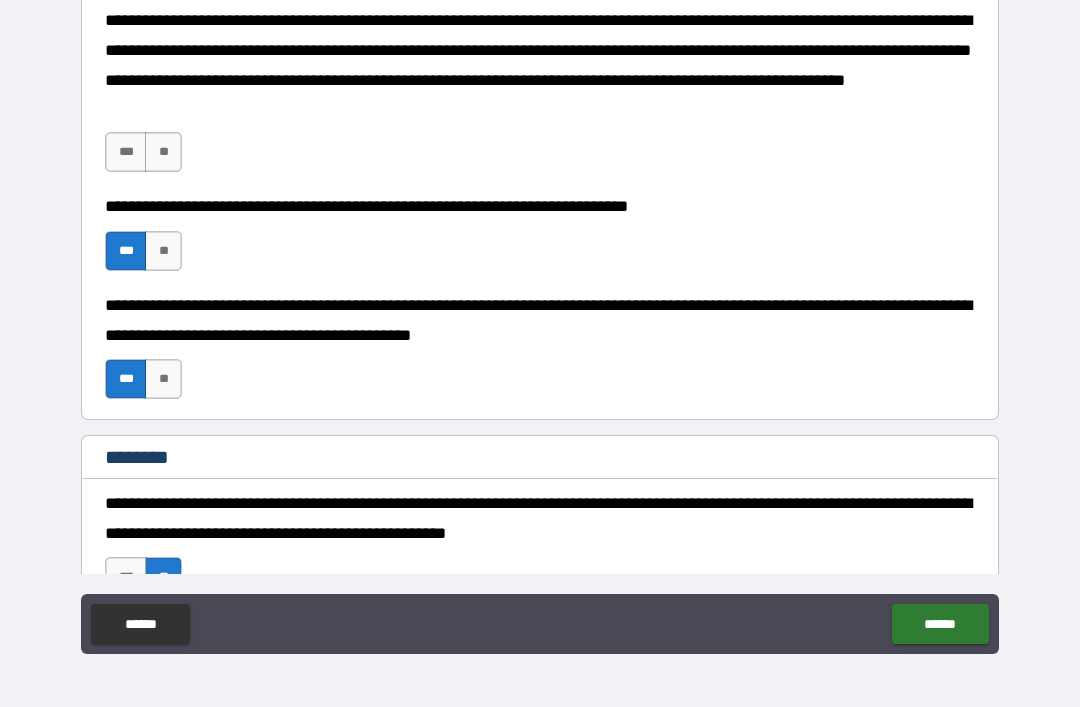 type on "*" 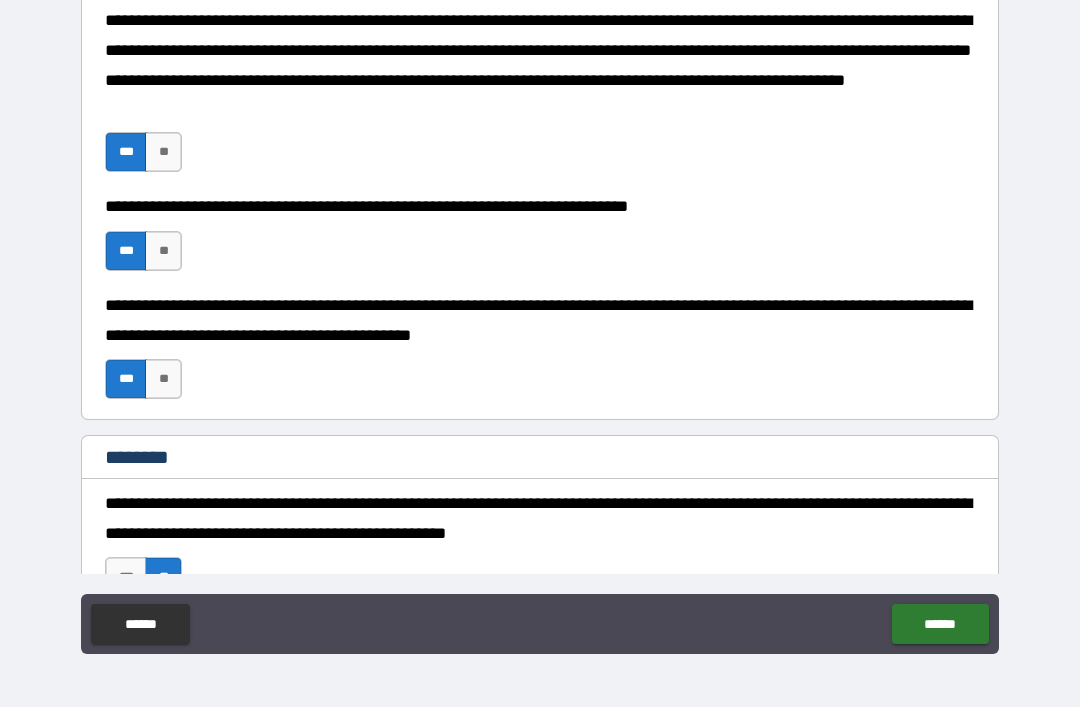 type on "*" 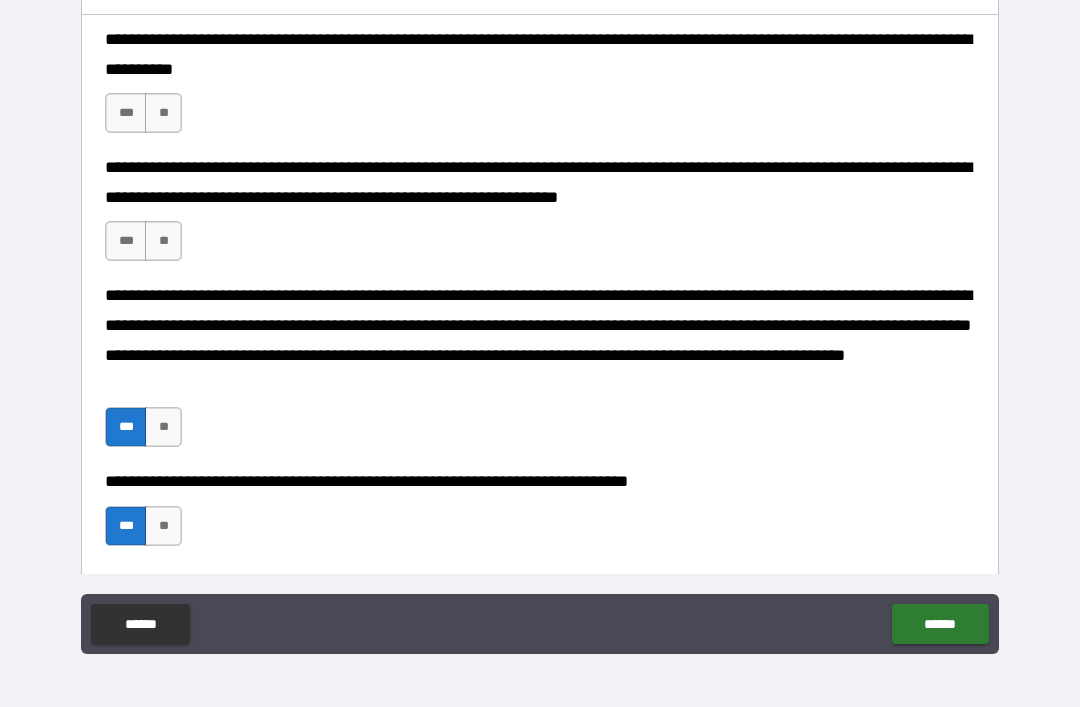 scroll, scrollTop: 4580, scrollLeft: 0, axis: vertical 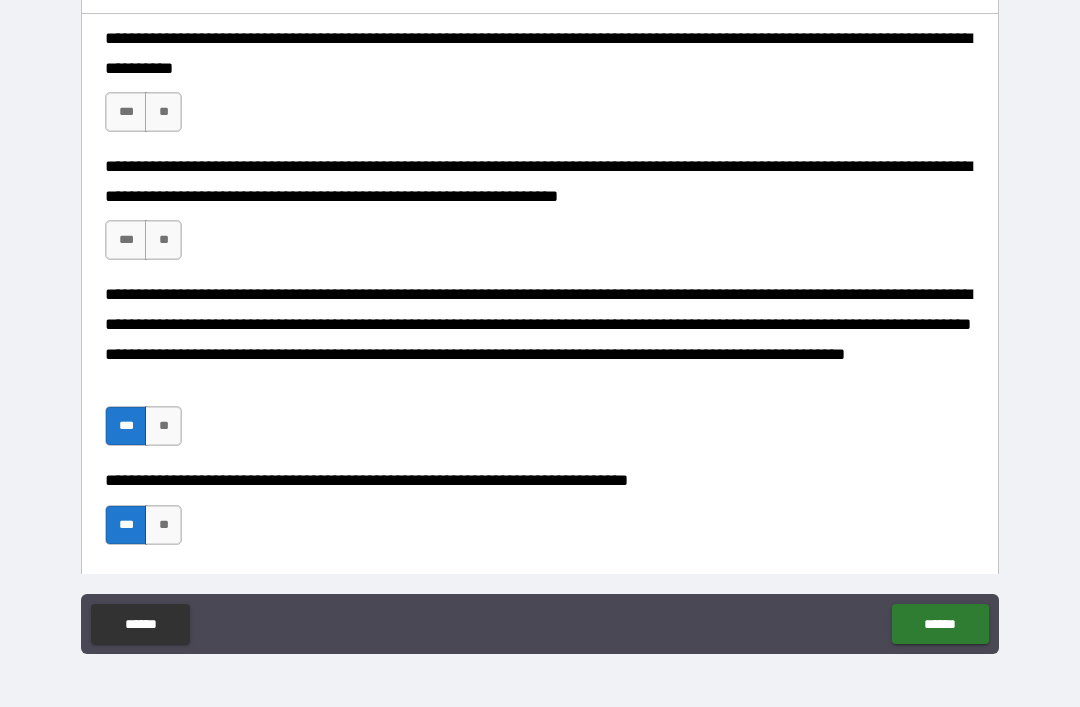 click on "***" at bounding box center (126, 240) 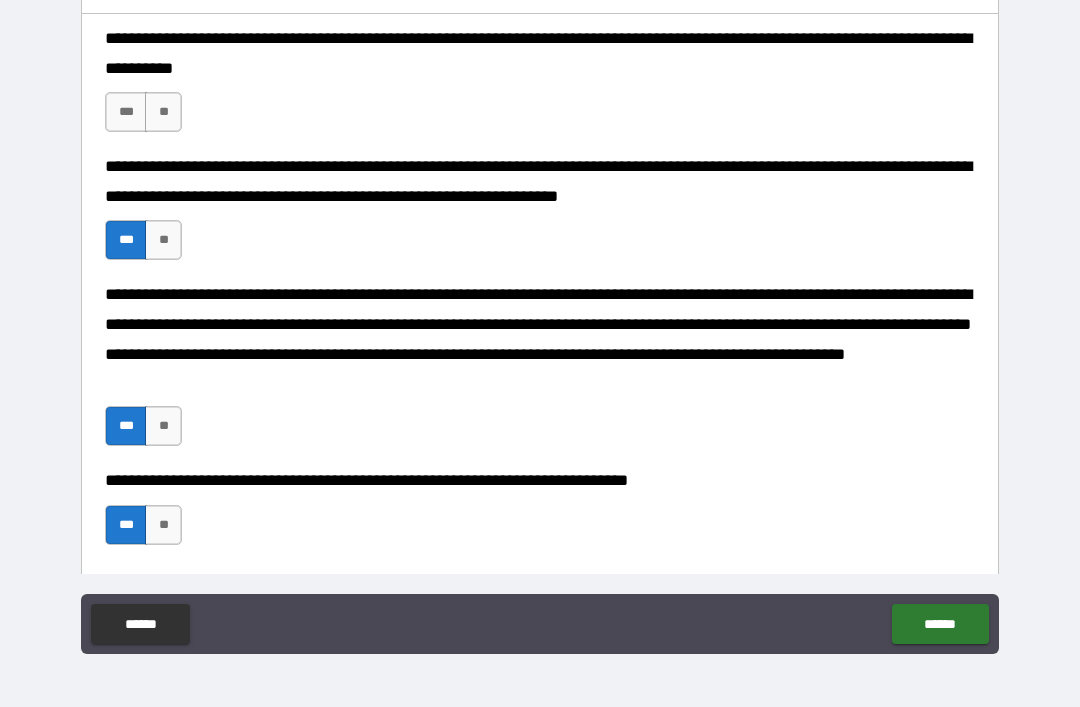type on "*" 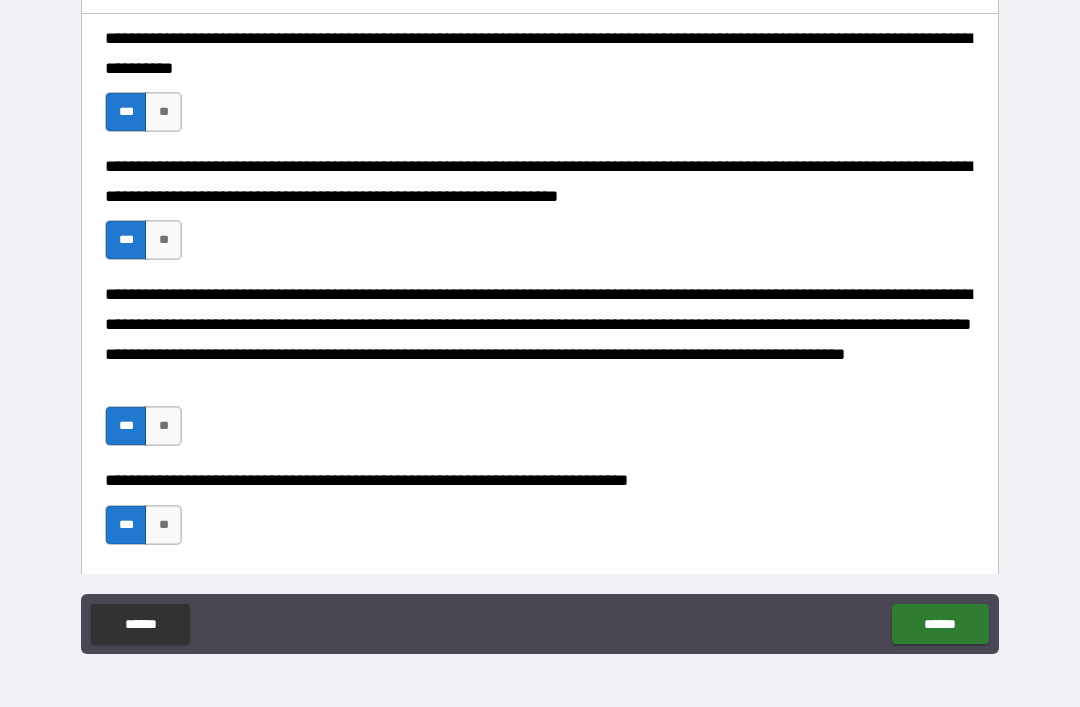 type on "*" 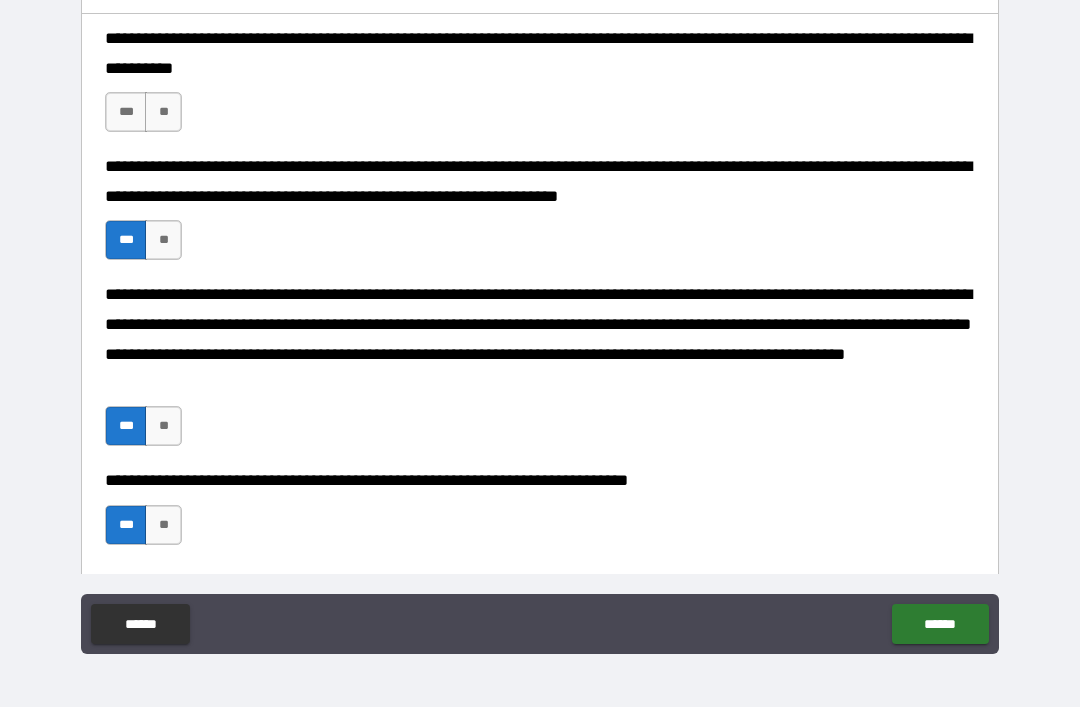 click on "***" at bounding box center (126, 112) 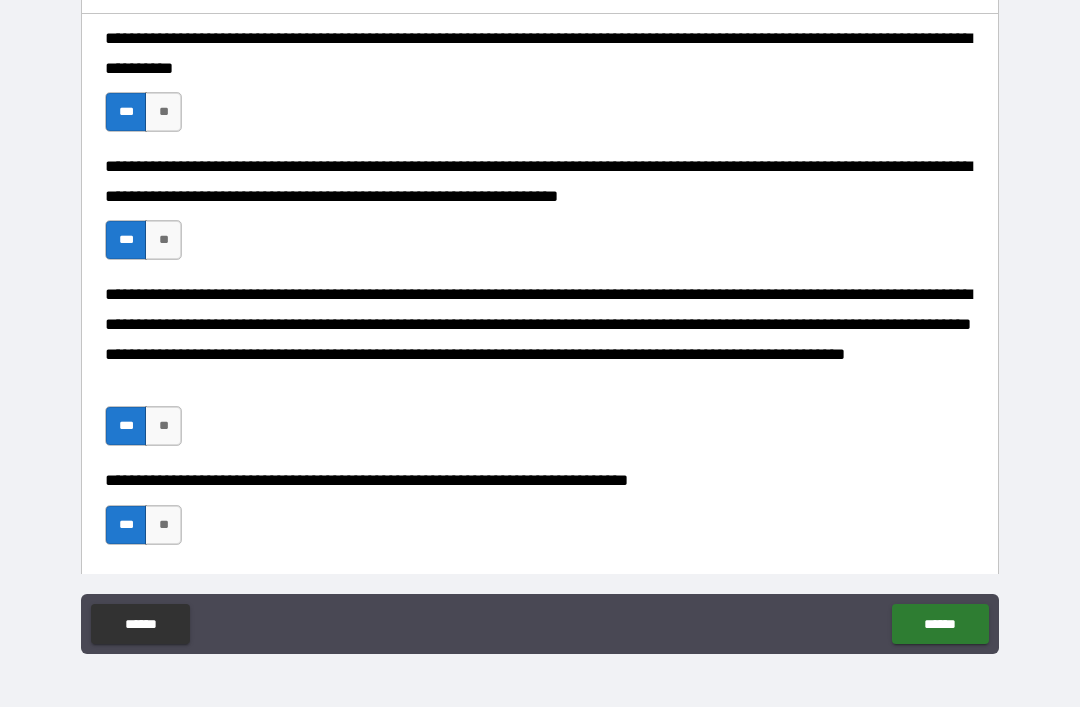 type on "*" 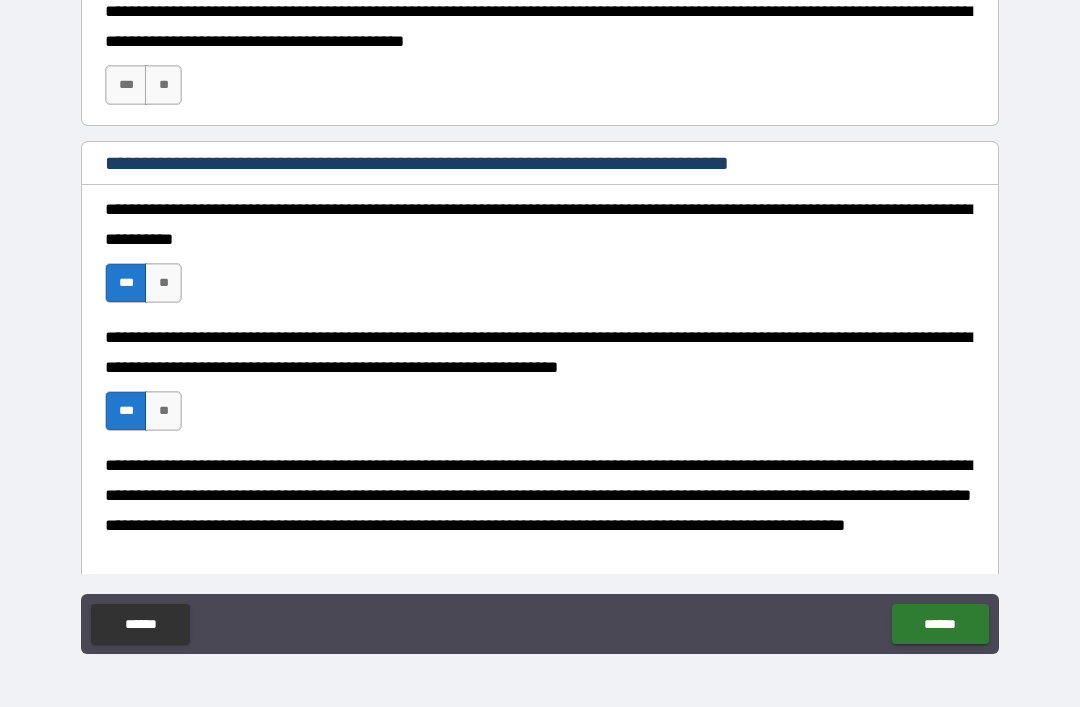 scroll, scrollTop: 4321, scrollLeft: 0, axis: vertical 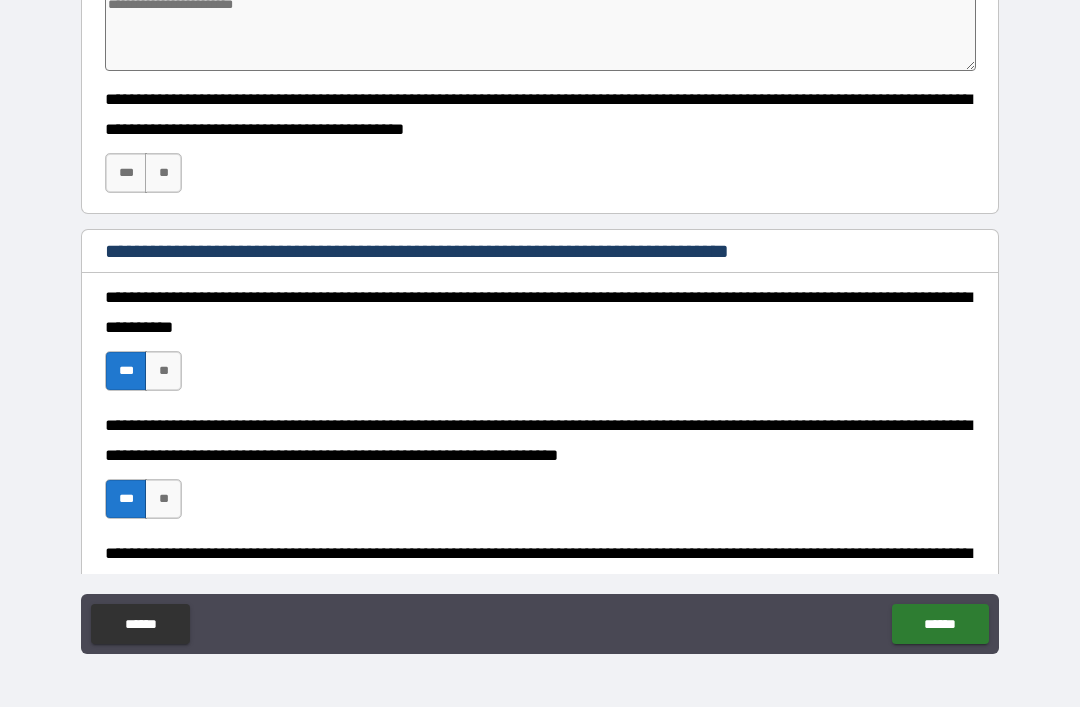 click on "**********" at bounding box center (540, 149) 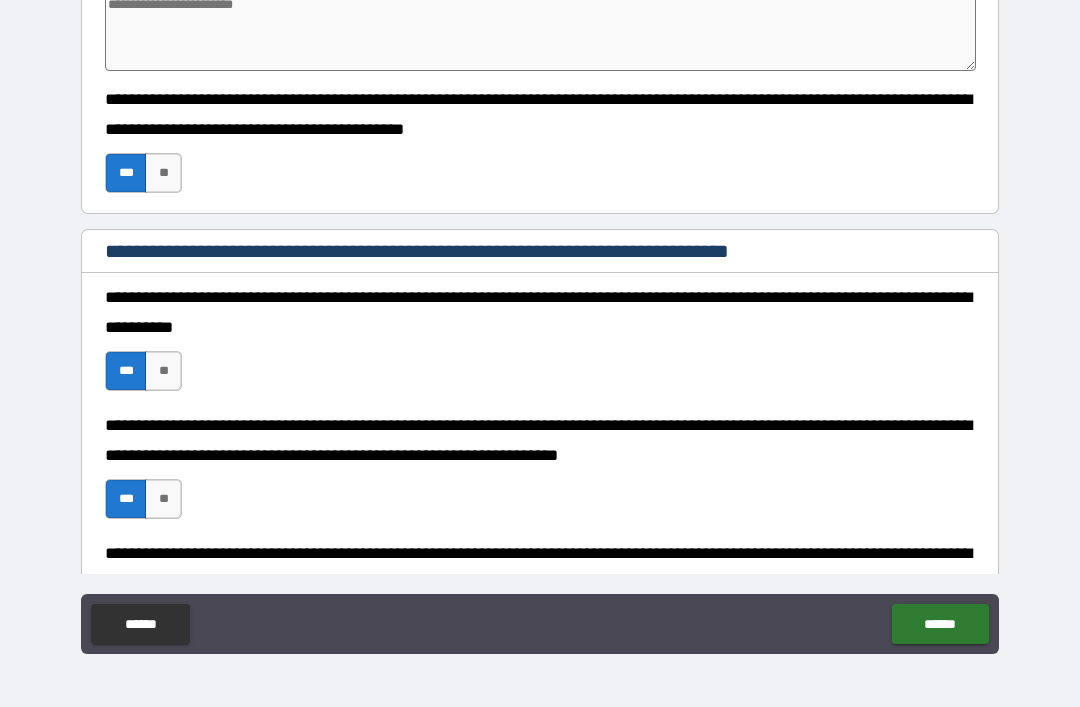 type on "*" 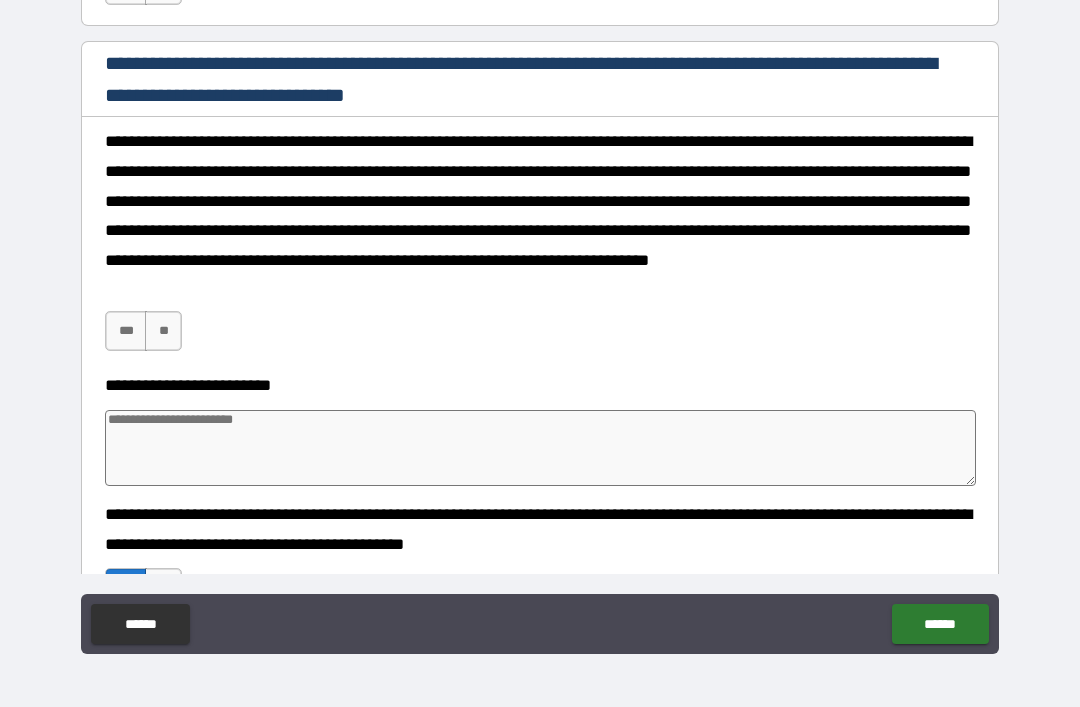 click on "***" at bounding box center [126, 331] 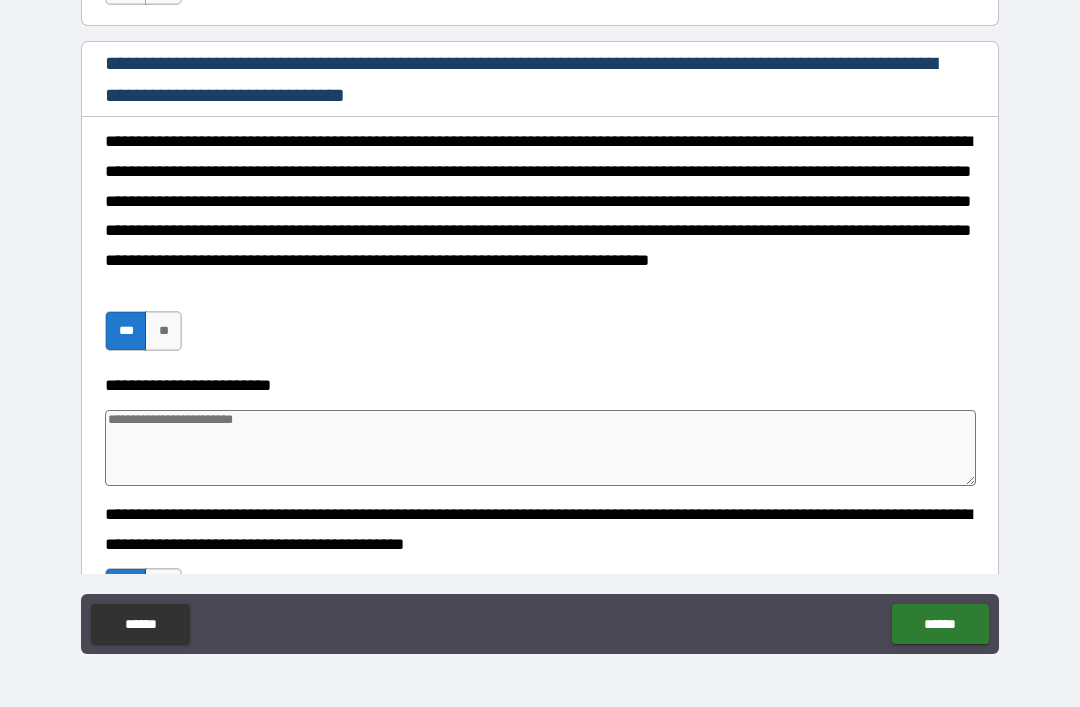 type on "*" 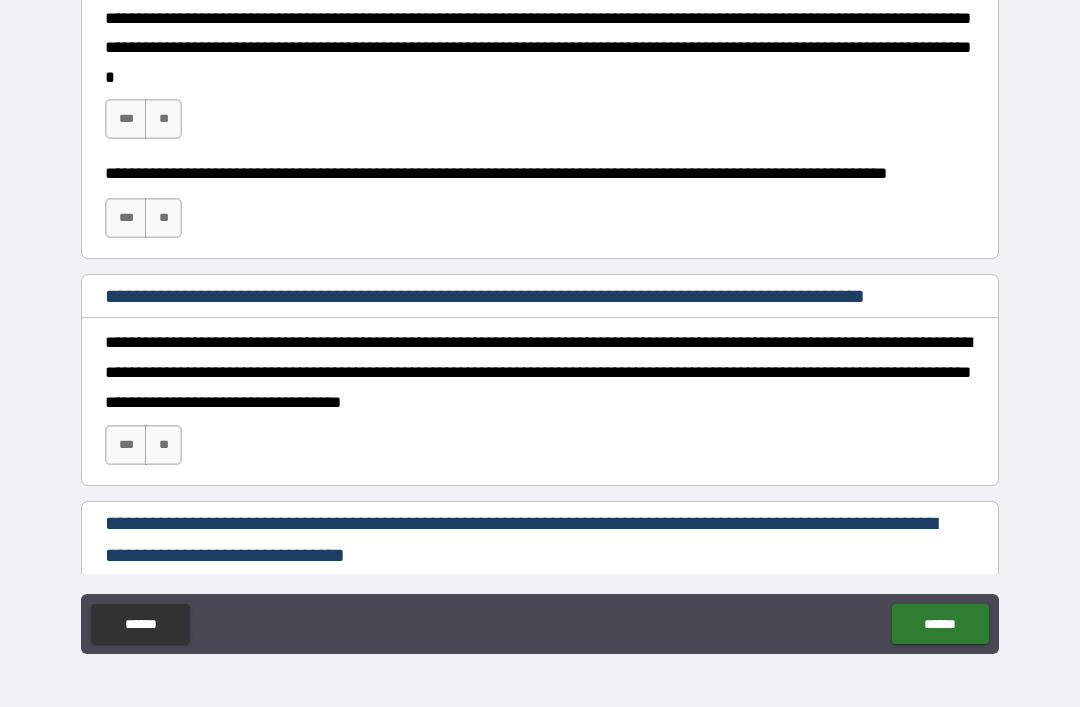 scroll, scrollTop: 3439, scrollLeft: 0, axis: vertical 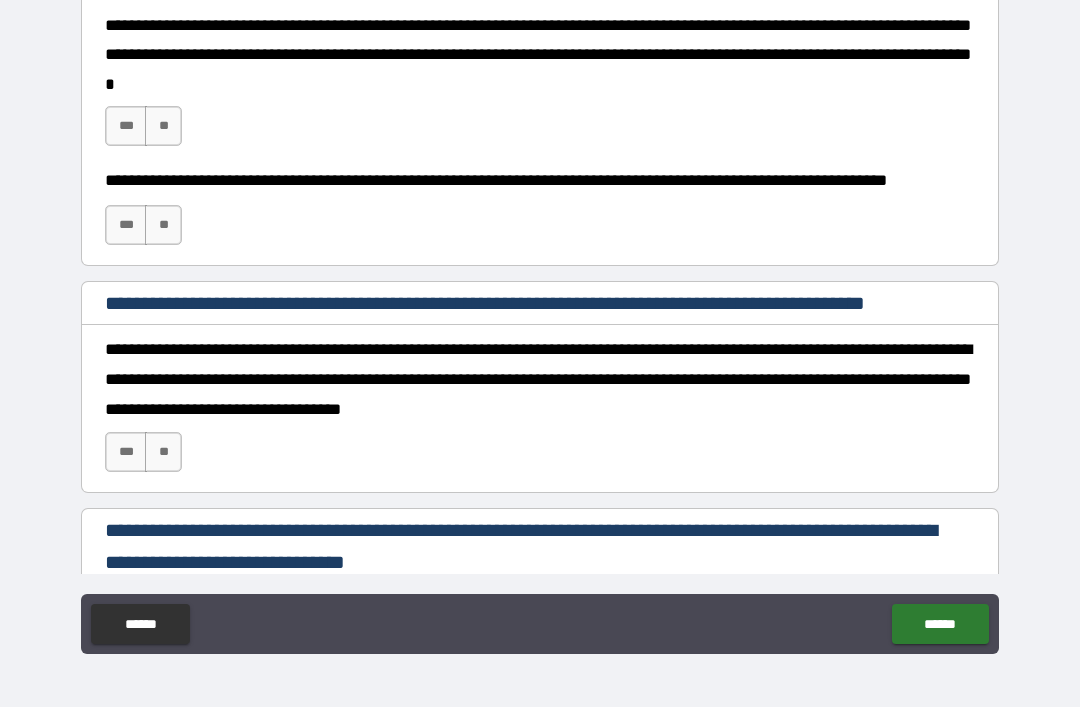 click on "**********" at bounding box center [540, 413] 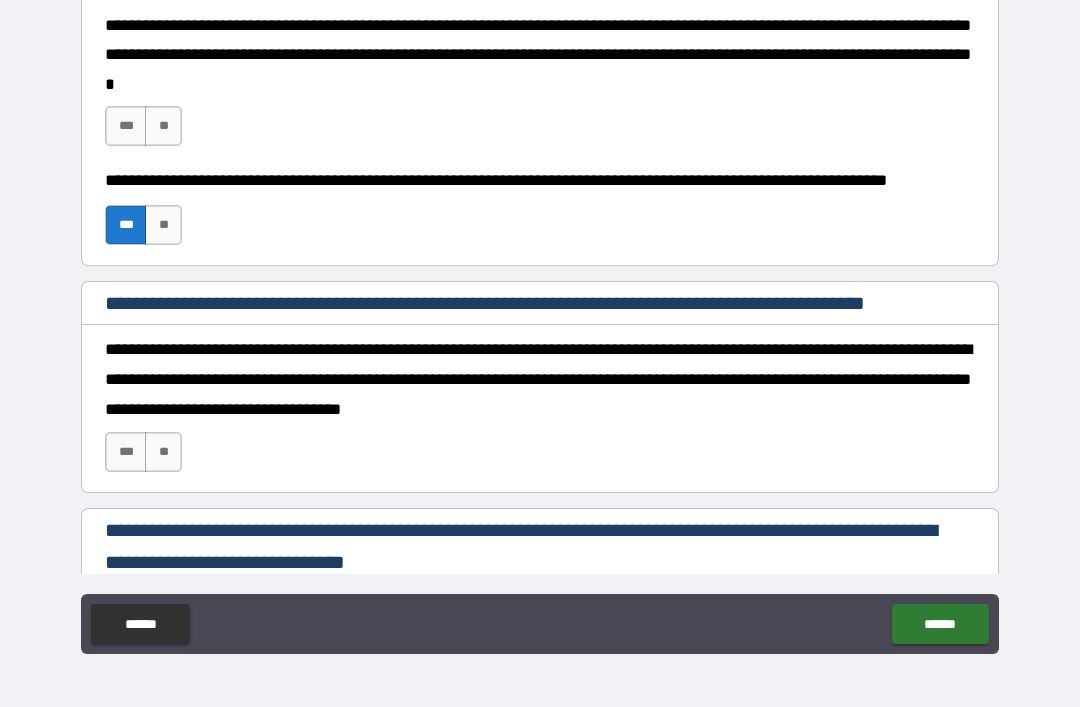 type on "*" 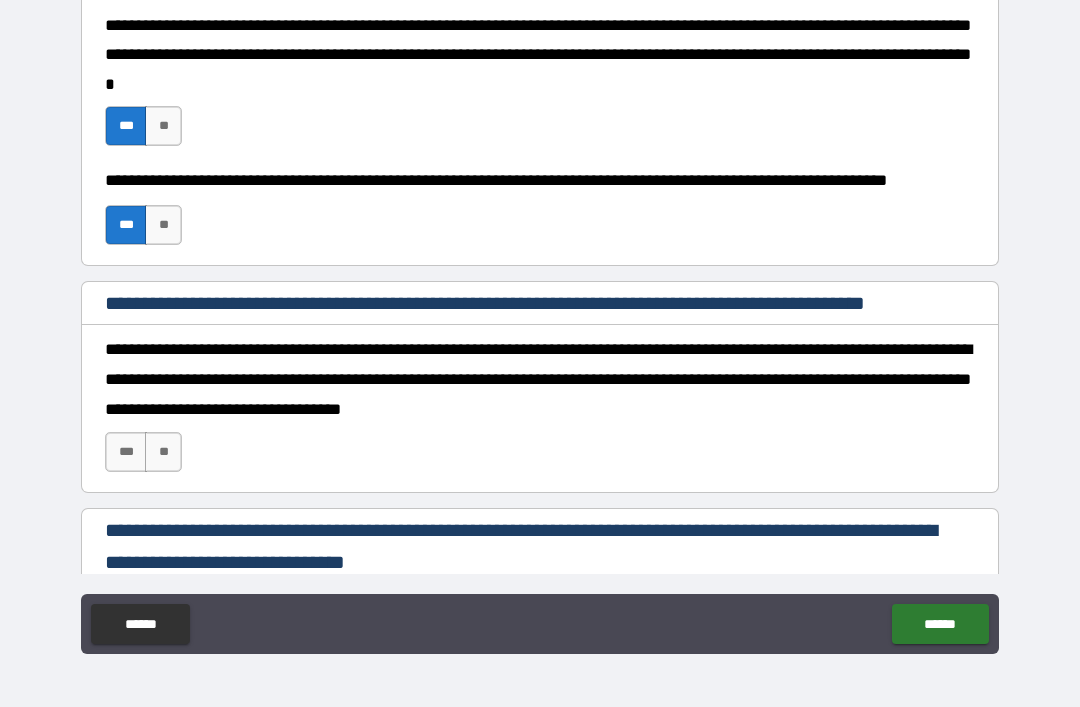type on "*" 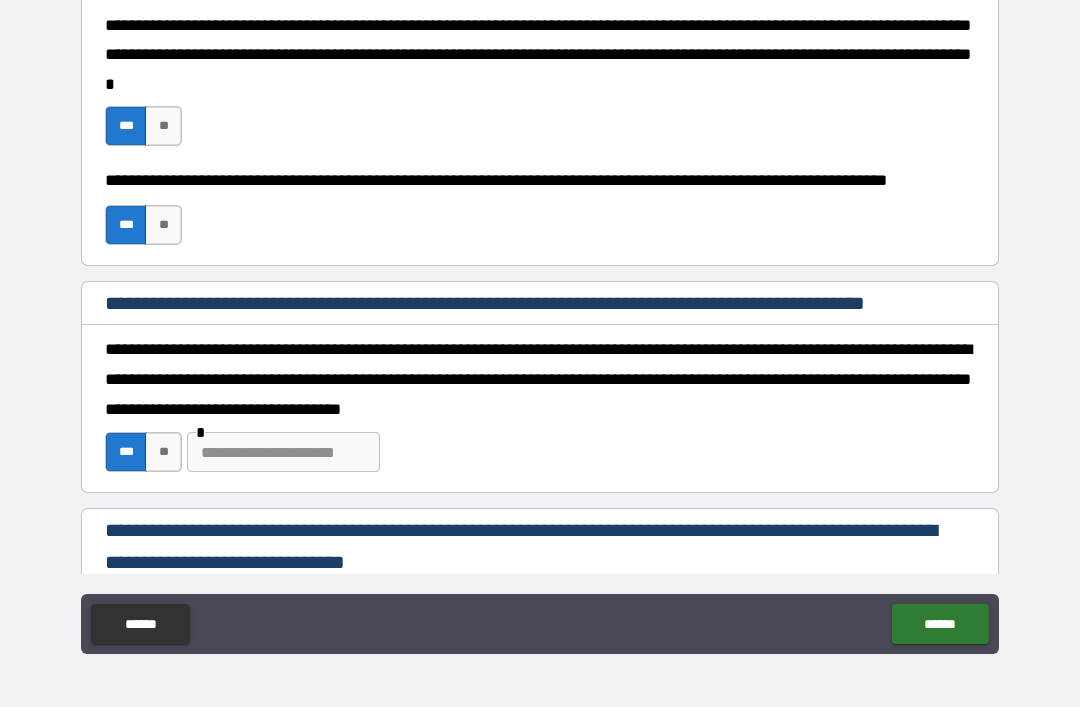 type on "*" 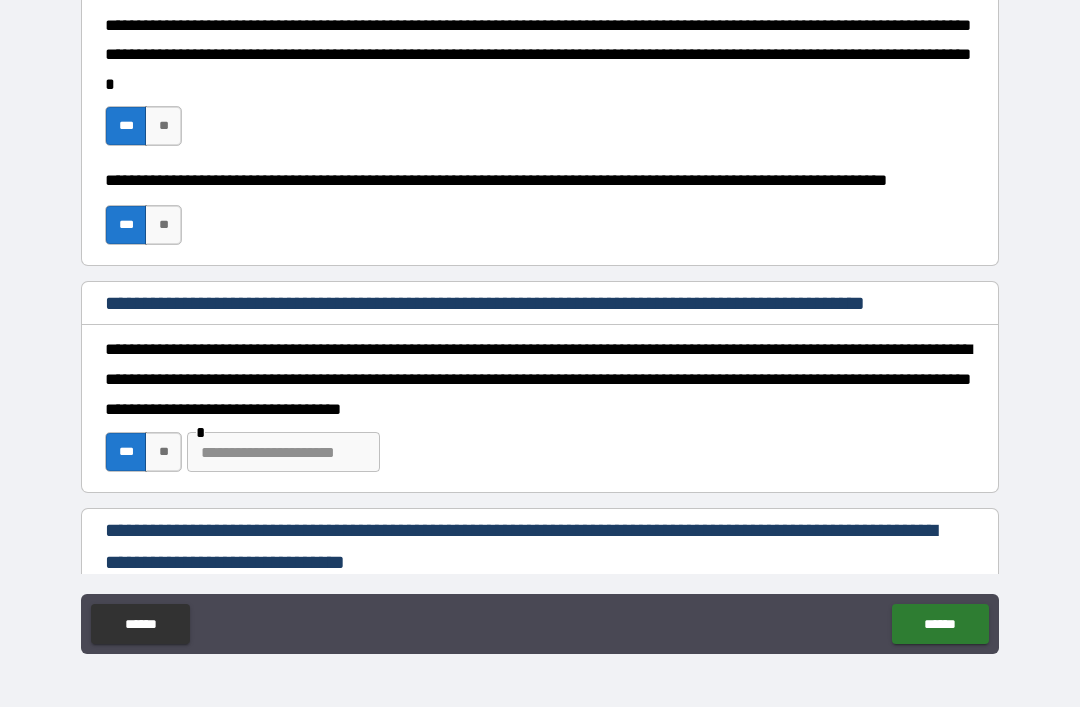 click at bounding box center [283, 452] 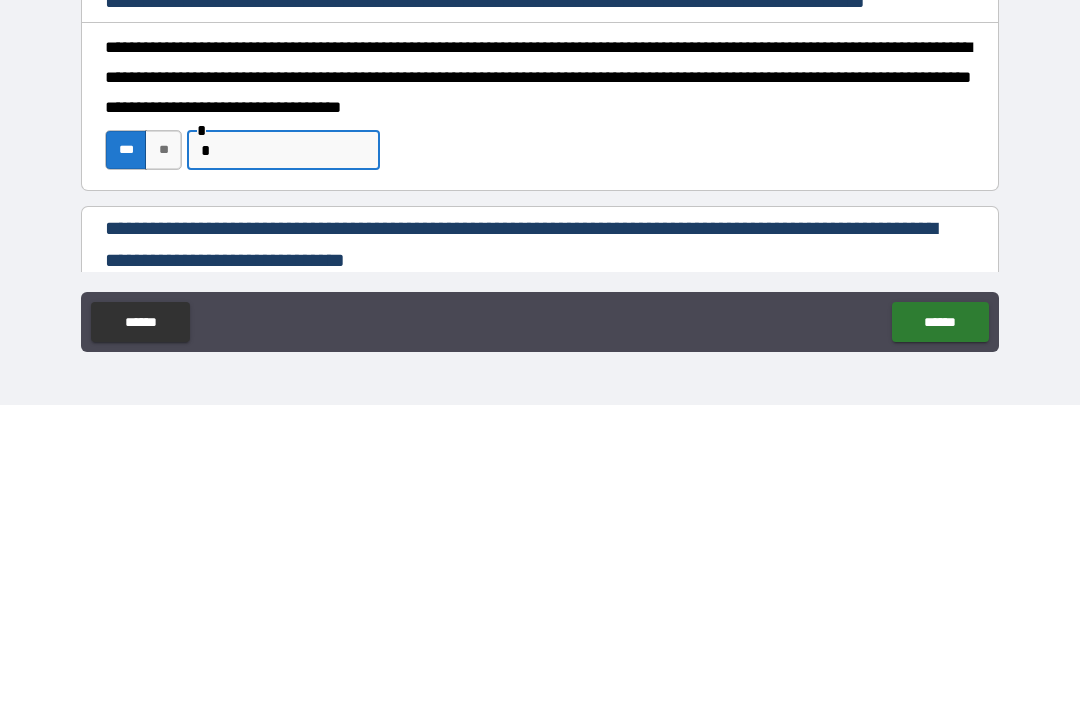 type on "*" 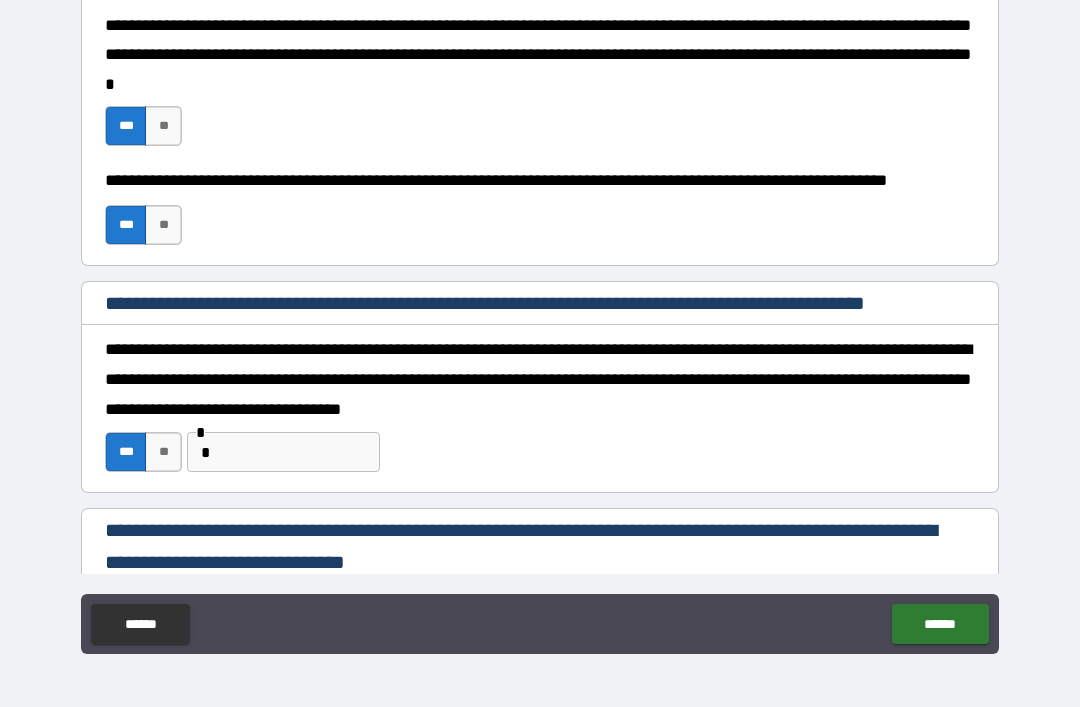 type on "*" 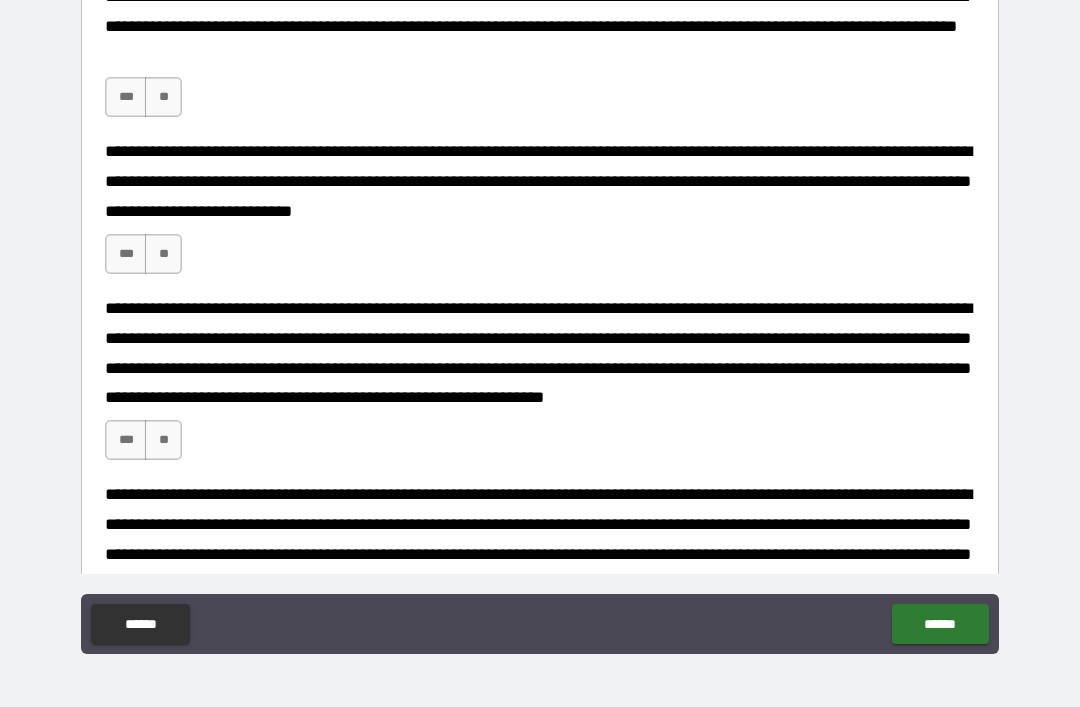 scroll, scrollTop: 2888, scrollLeft: 0, axis: vertical 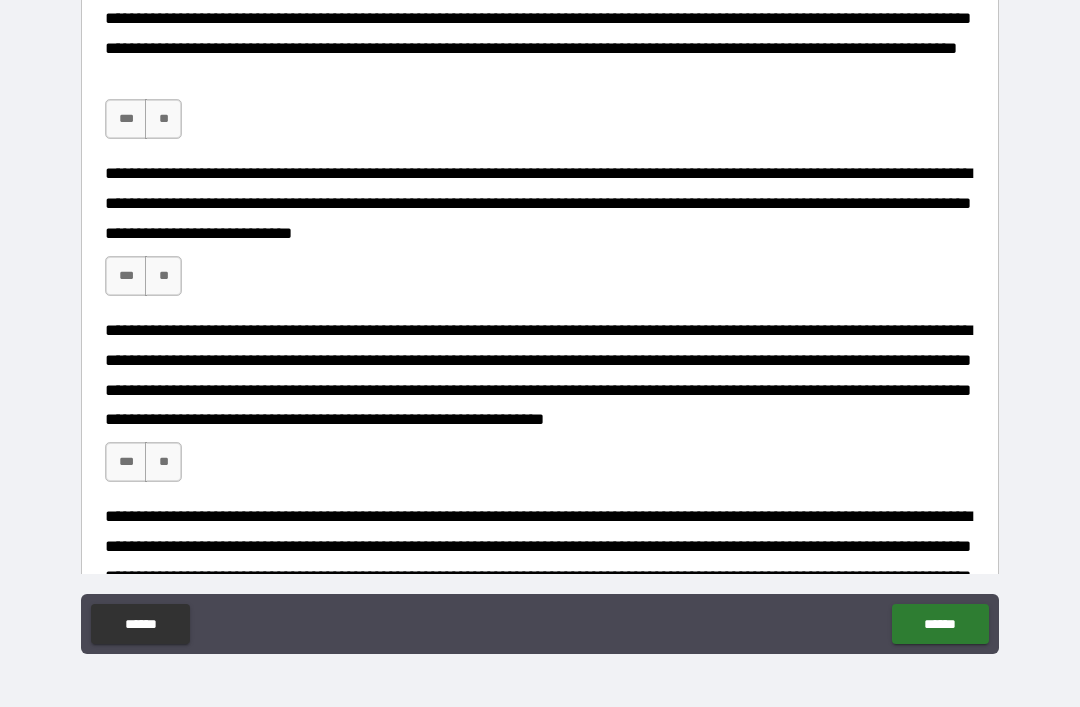 click on "***" at bounding box center [126, 462] 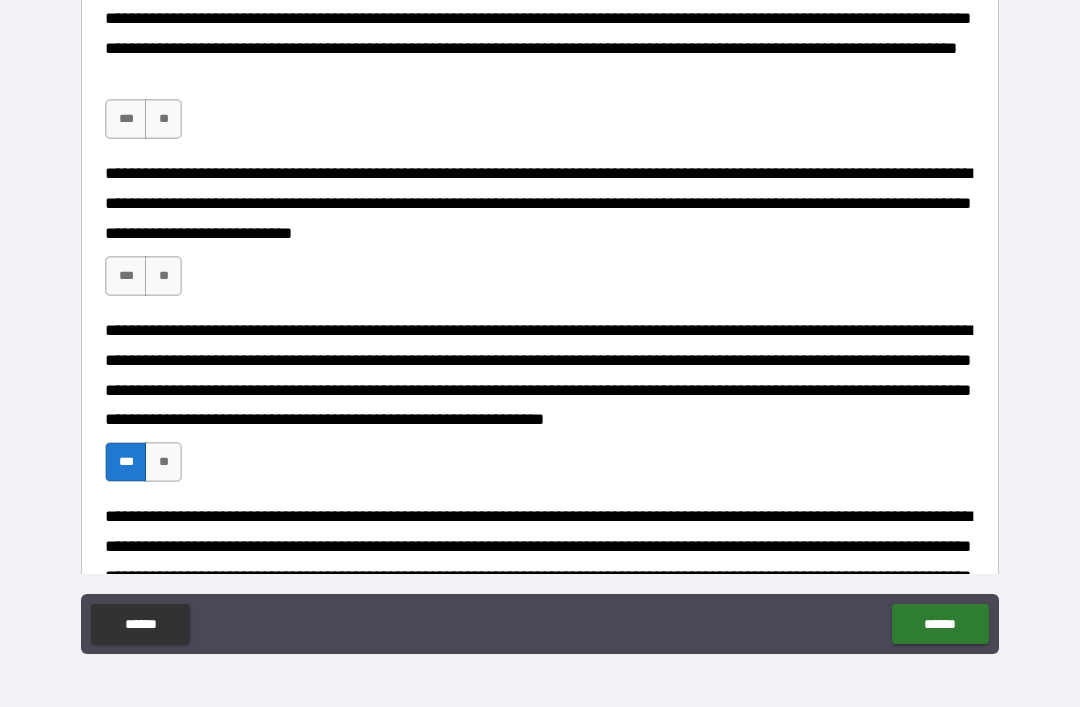 click on "***" at bounding box center [126, 276] 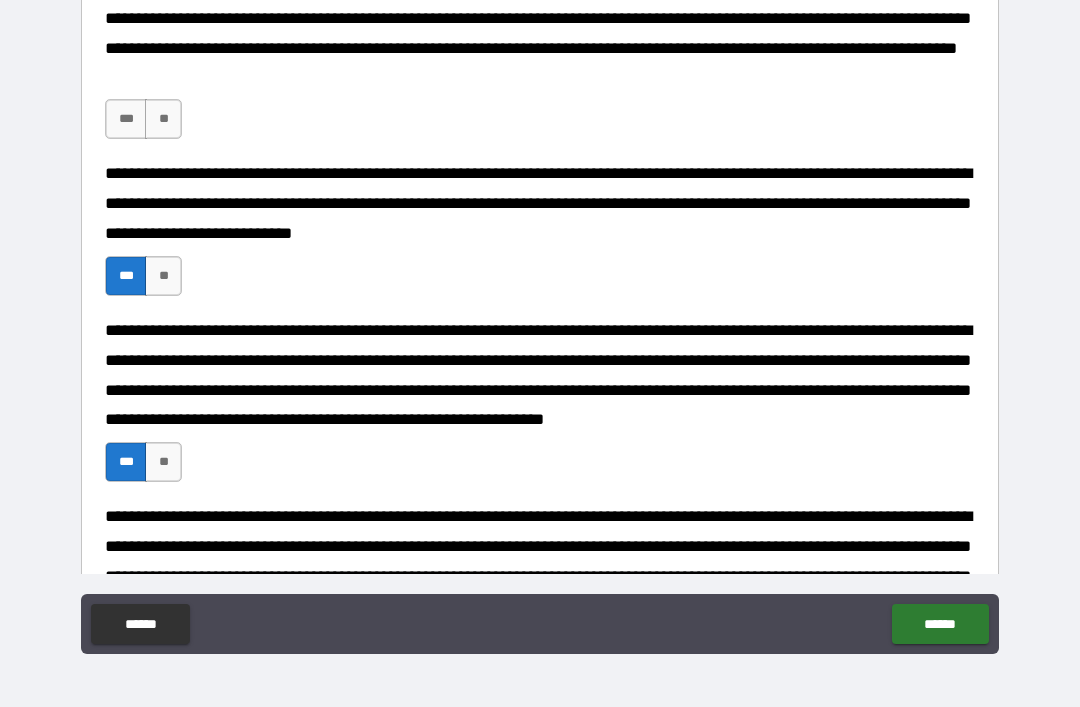 click on "***" at bounding box center (126, 119) 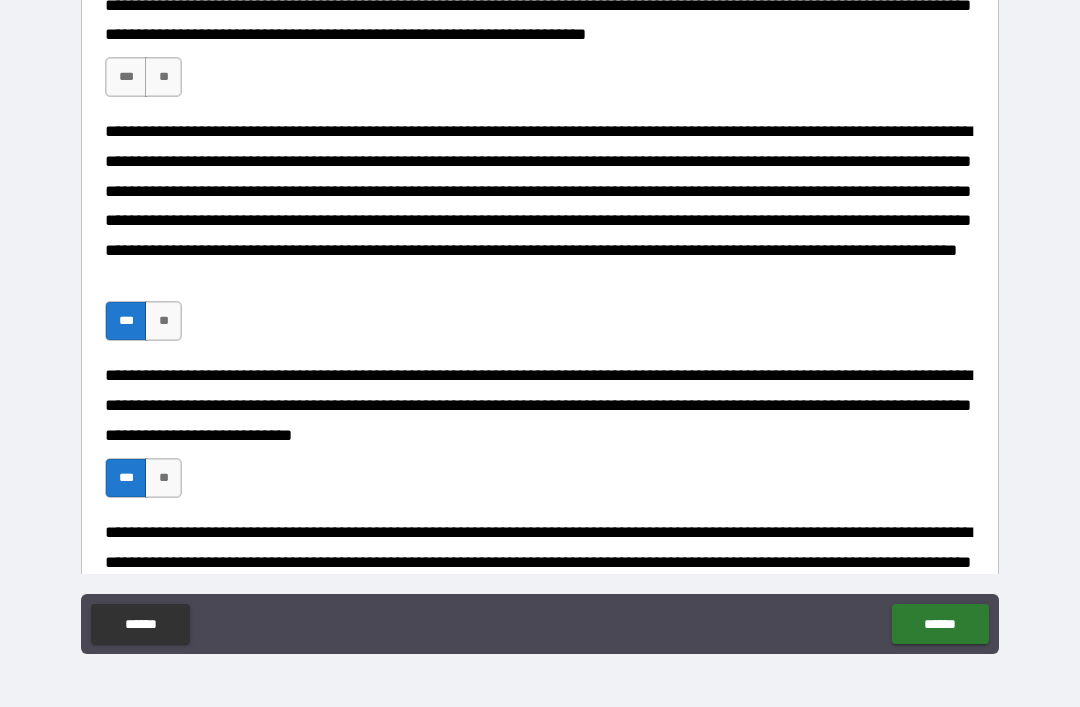 scroll, scrollTop: 2360, scrollLeft: 0, axis: vertical 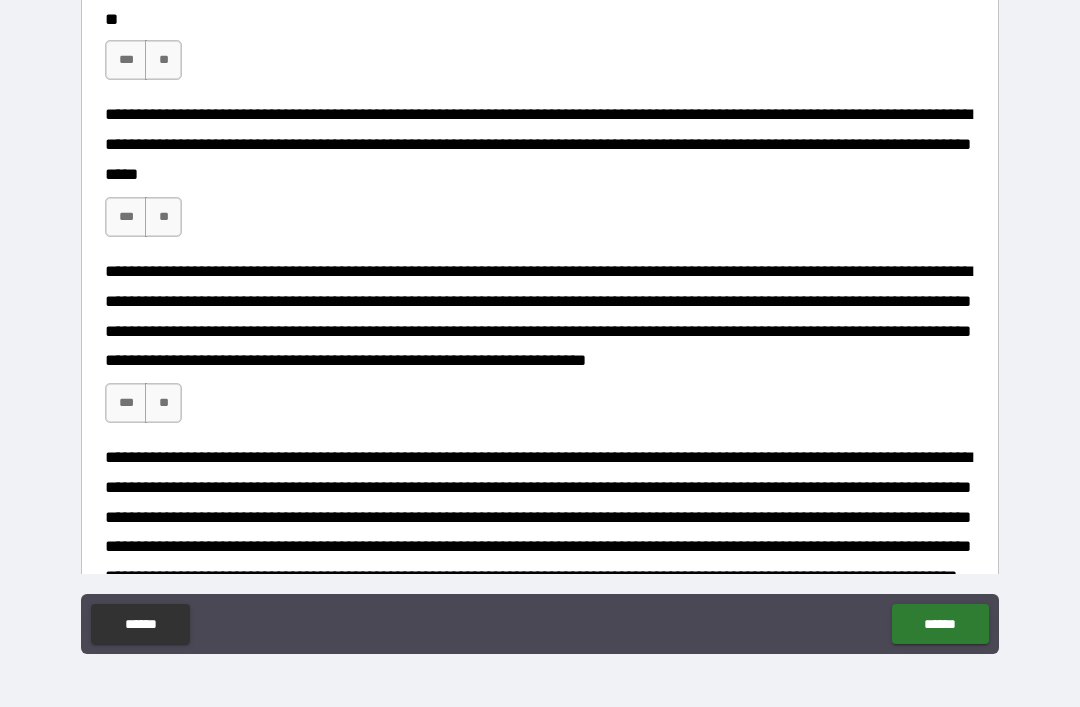 click on "***" at bounding box center (126, 403) 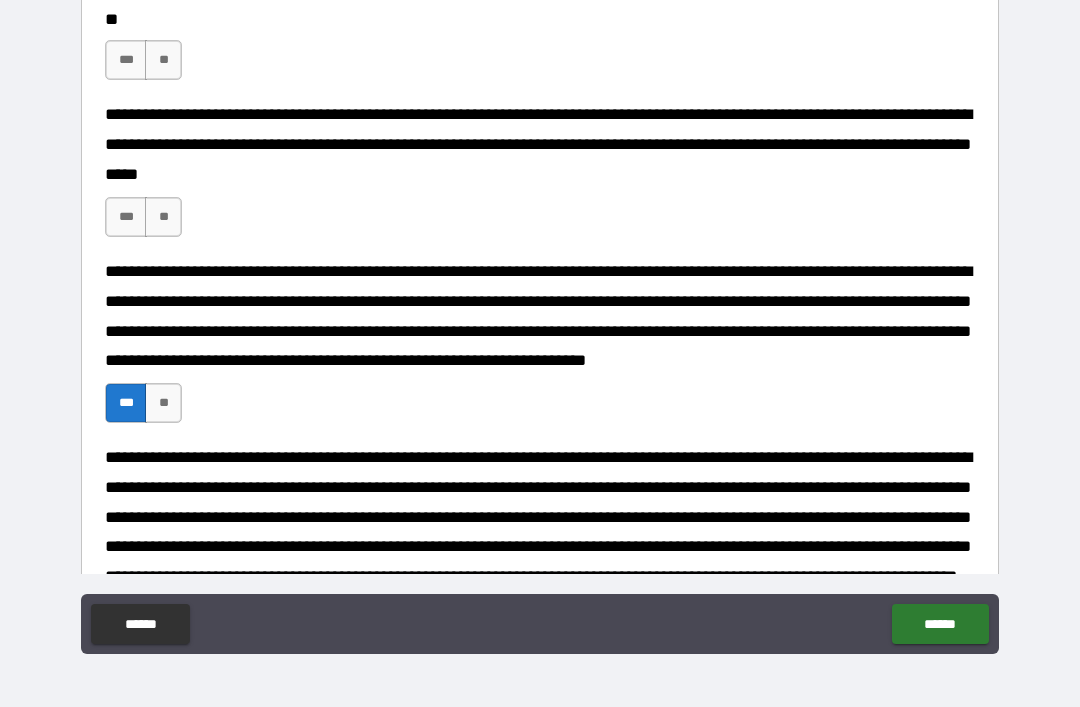 click on "**********" at bounding box center (540, 143) 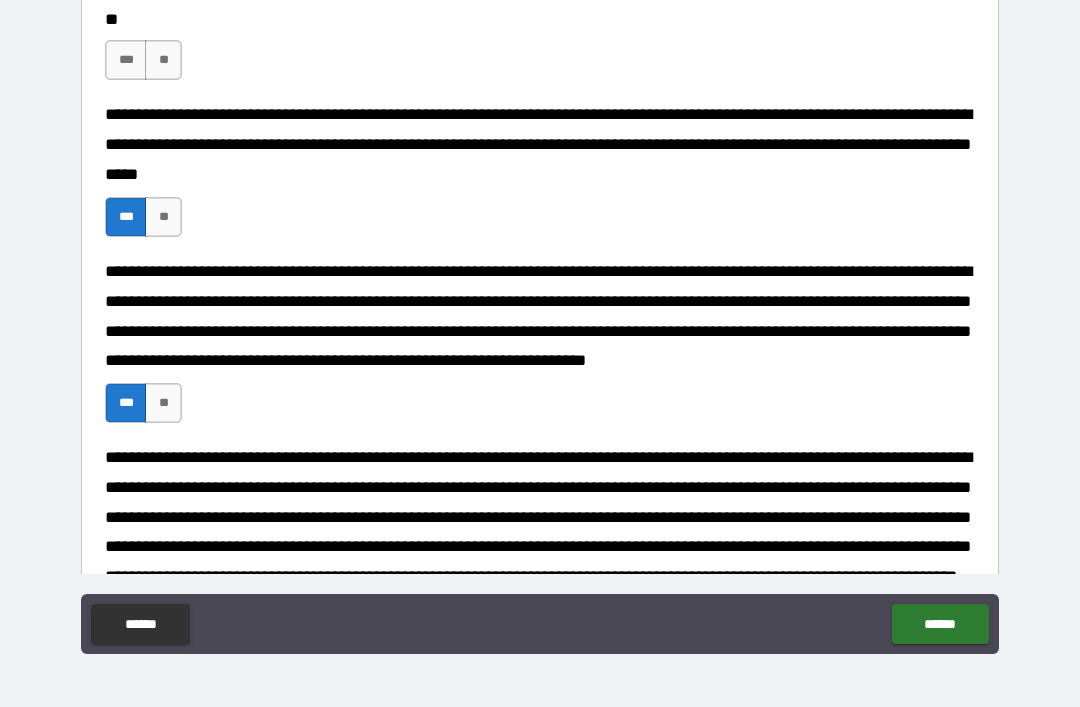 click on "***" at bounding box center (126, 60) 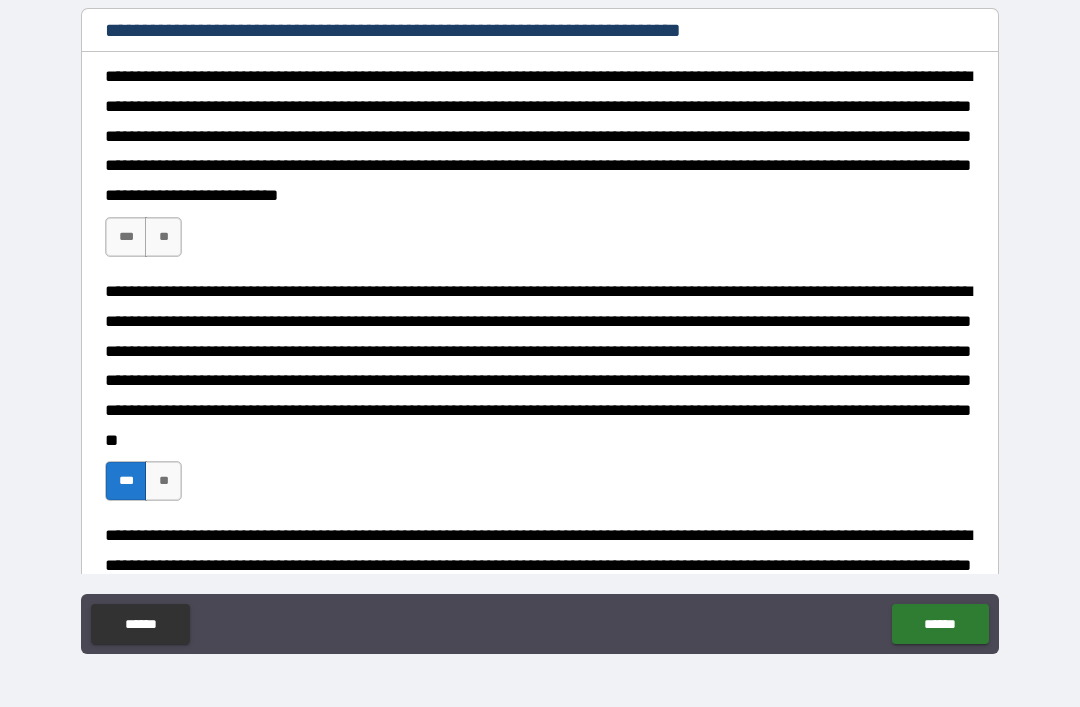 click on "***" at bounding box center [126, 237] 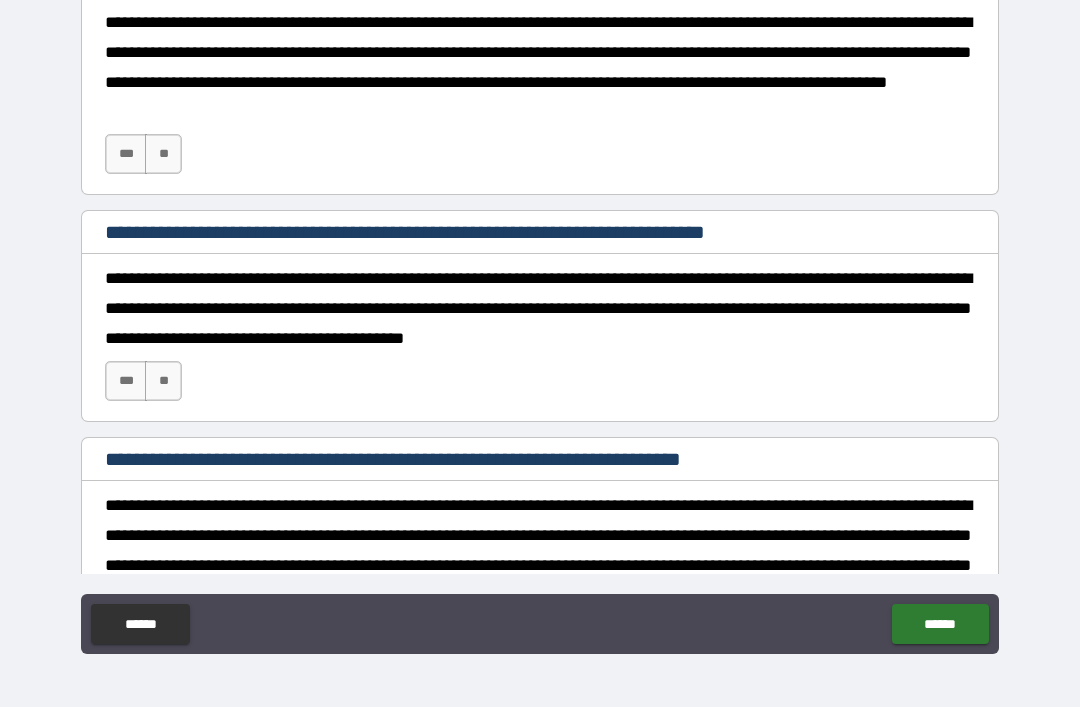 click on "***" at bounding box center (126, 381) 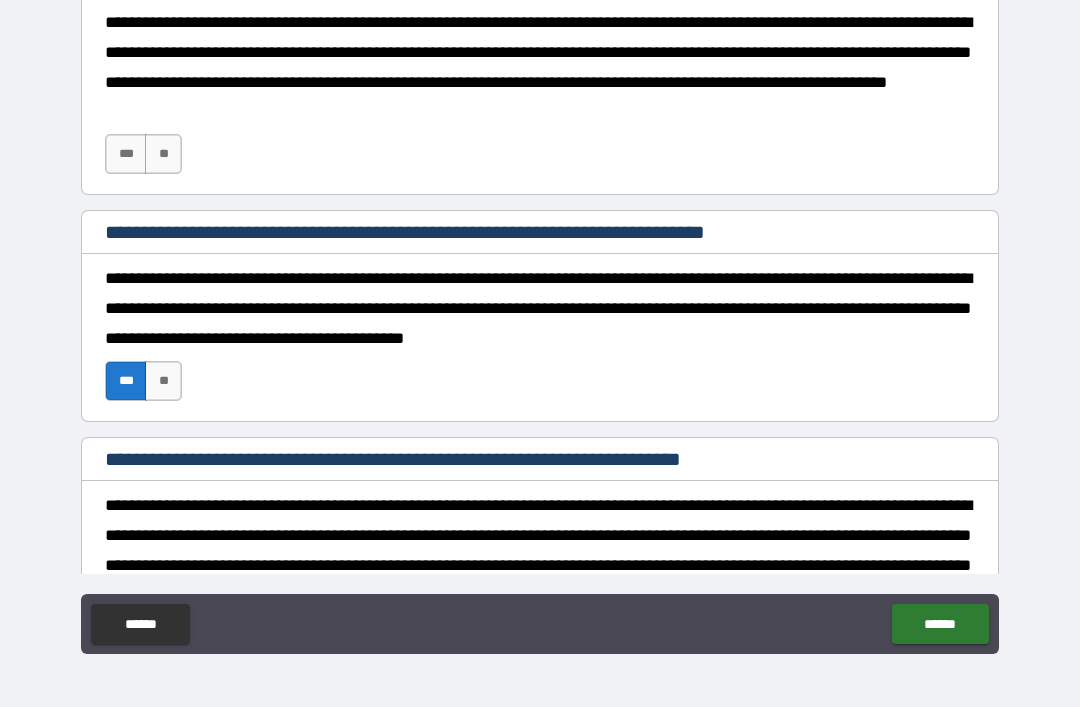 click on "***" at bounding box center (126, 154) 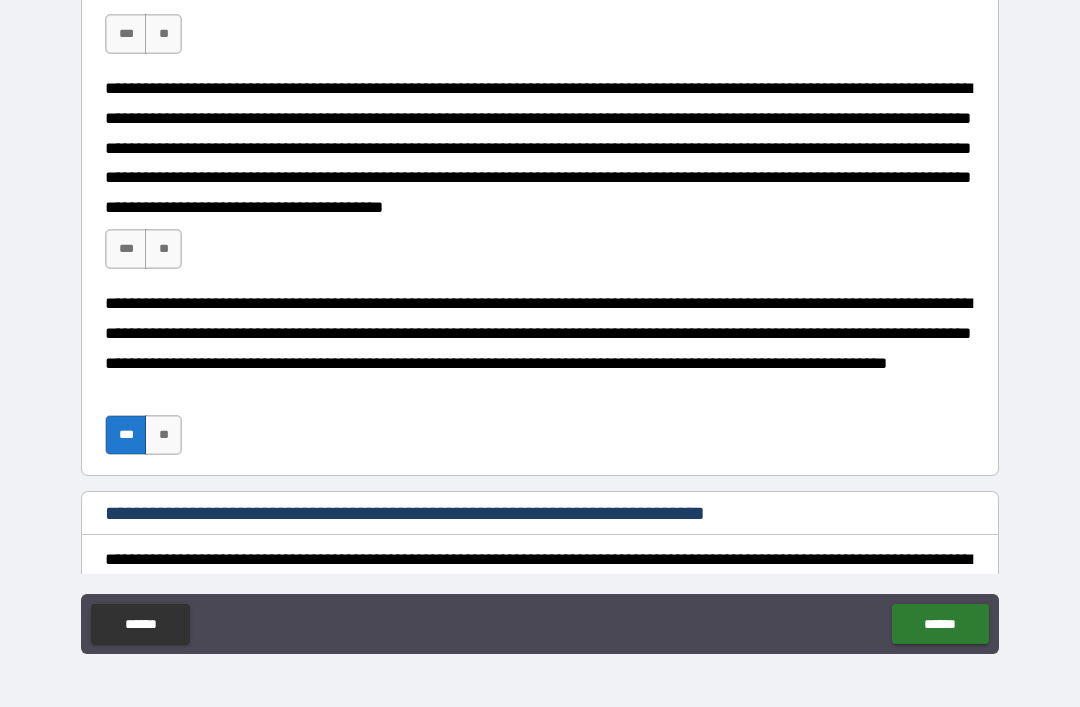 scroll, scrollTop: 1117, scrollLeft: 0, axis: vertical 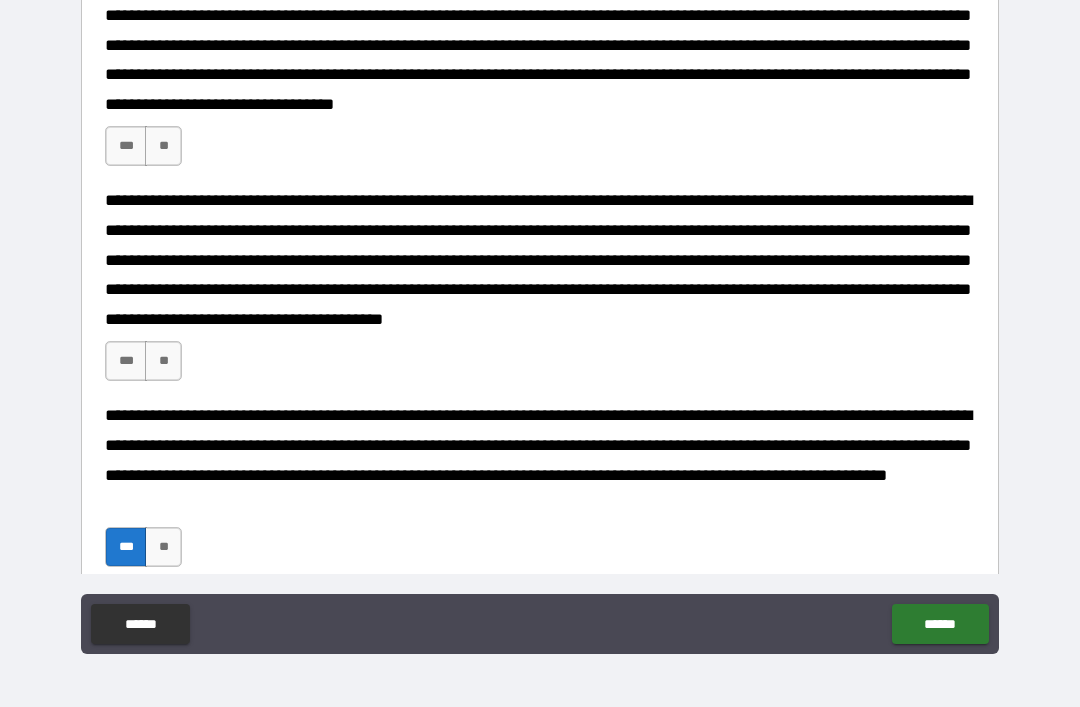 click on "***" at bounding box center (126, 361) 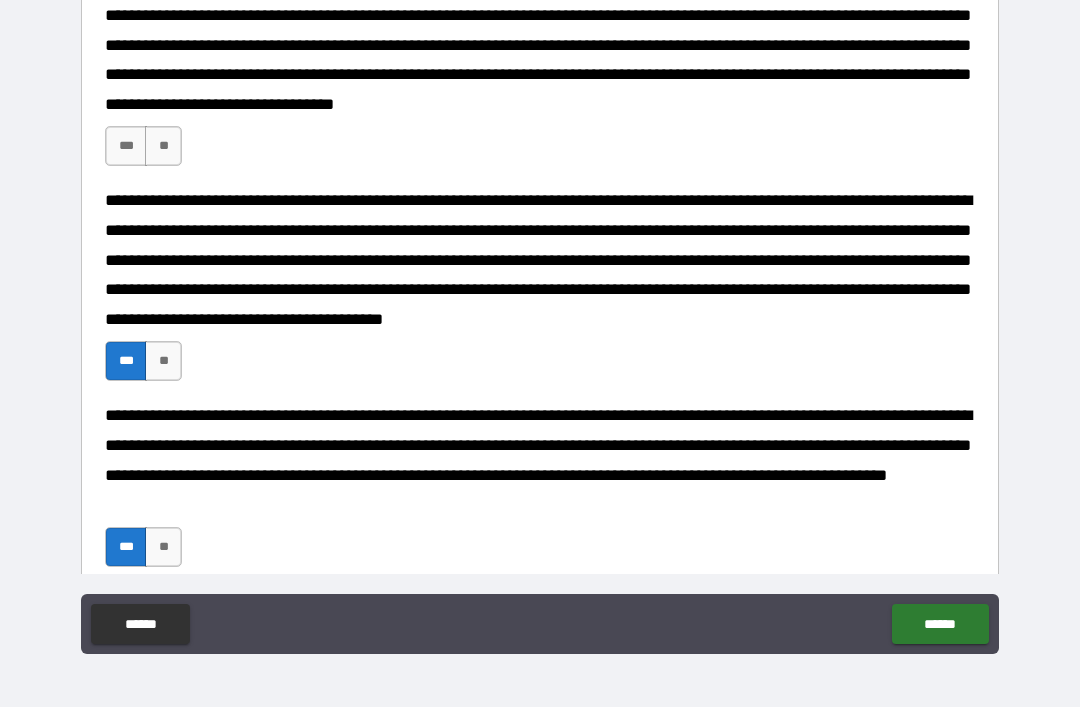 click on "***" at bounding box center [126, 146] 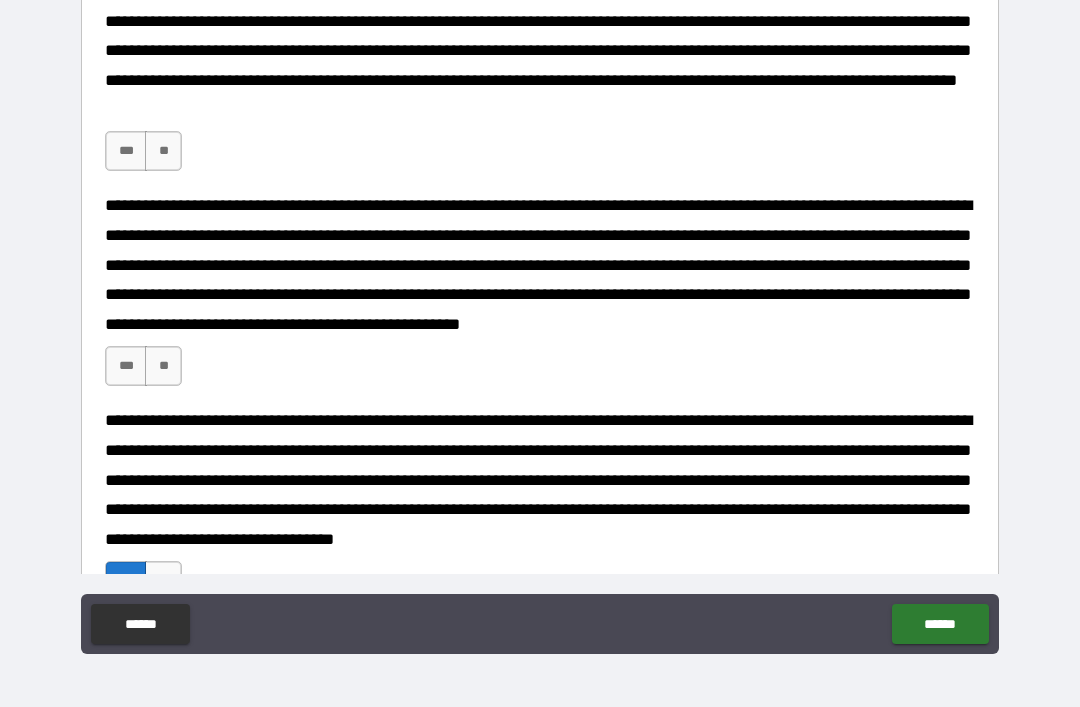 scroll, scrollTop: 634, scrollLeft: 0, axis: vertical 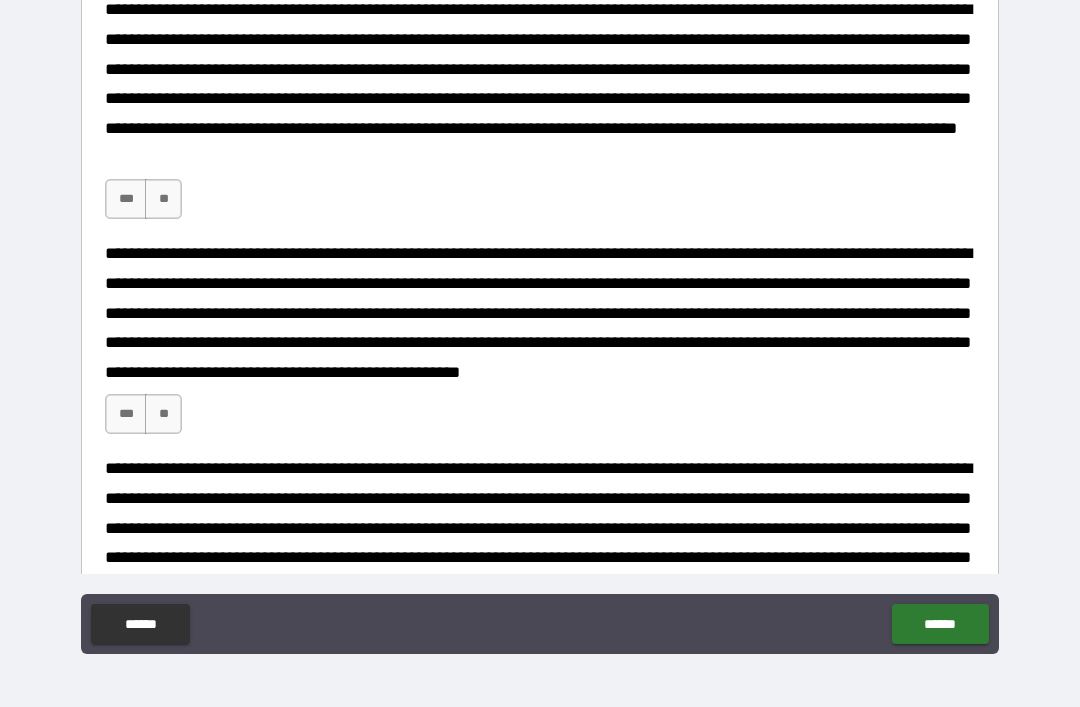 click on "***" at bounding box center [126, 414] 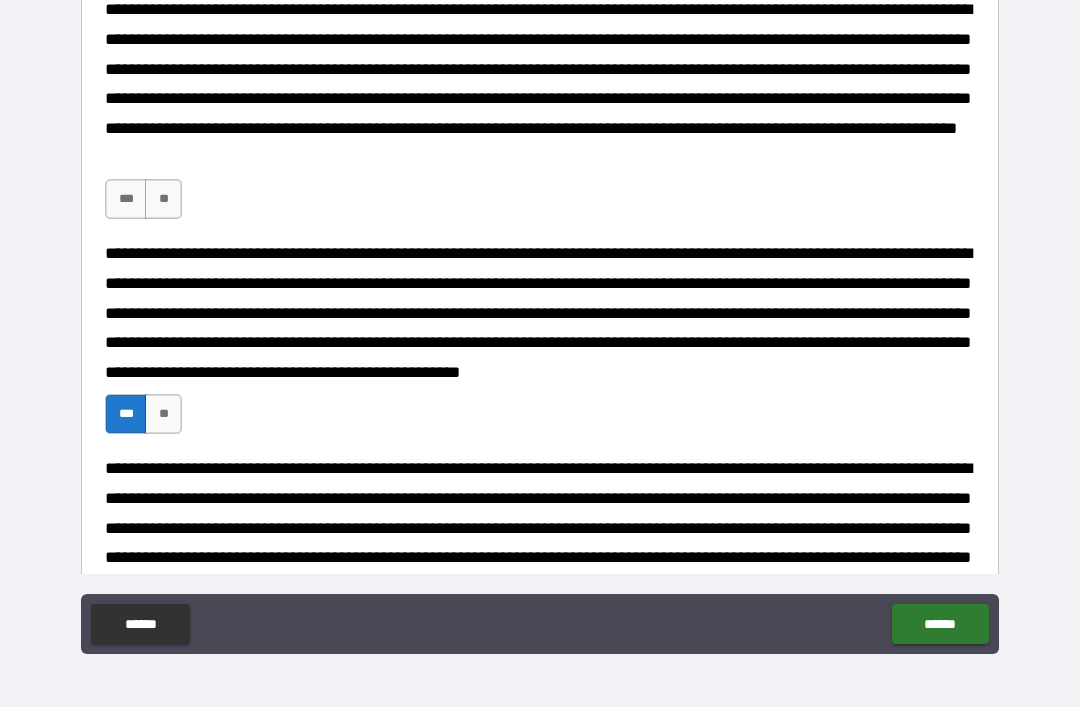 click on "***" at bounding box center [126, 199] 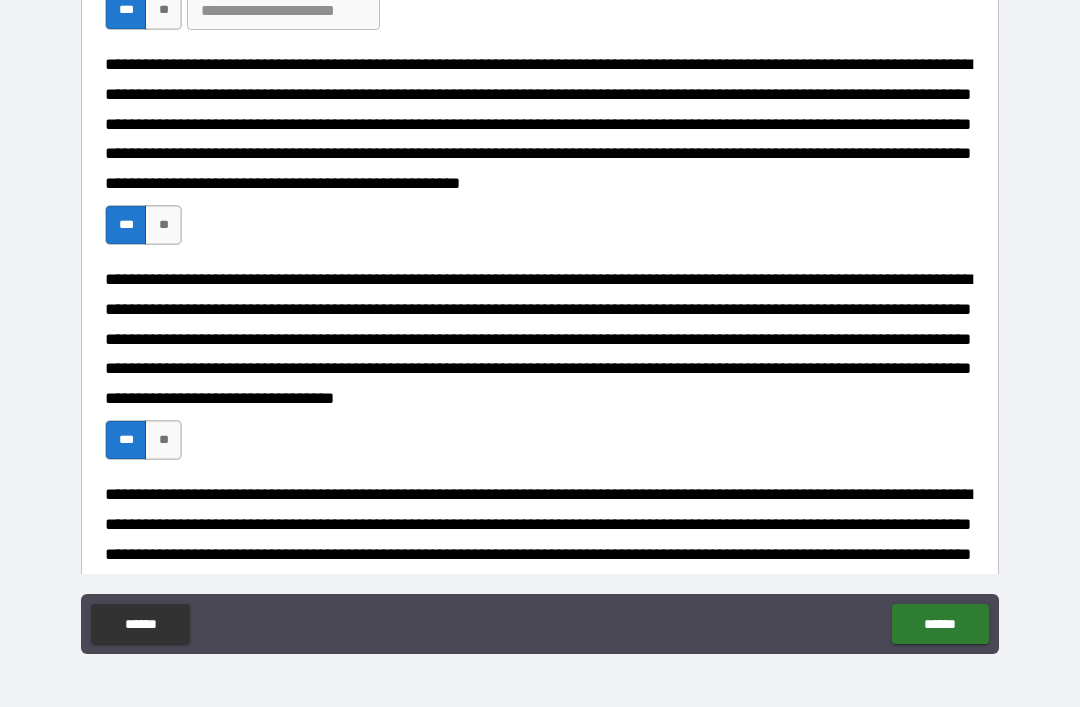 scroll, scrollTop: 820, scrollLeft: 0, axis: vertical 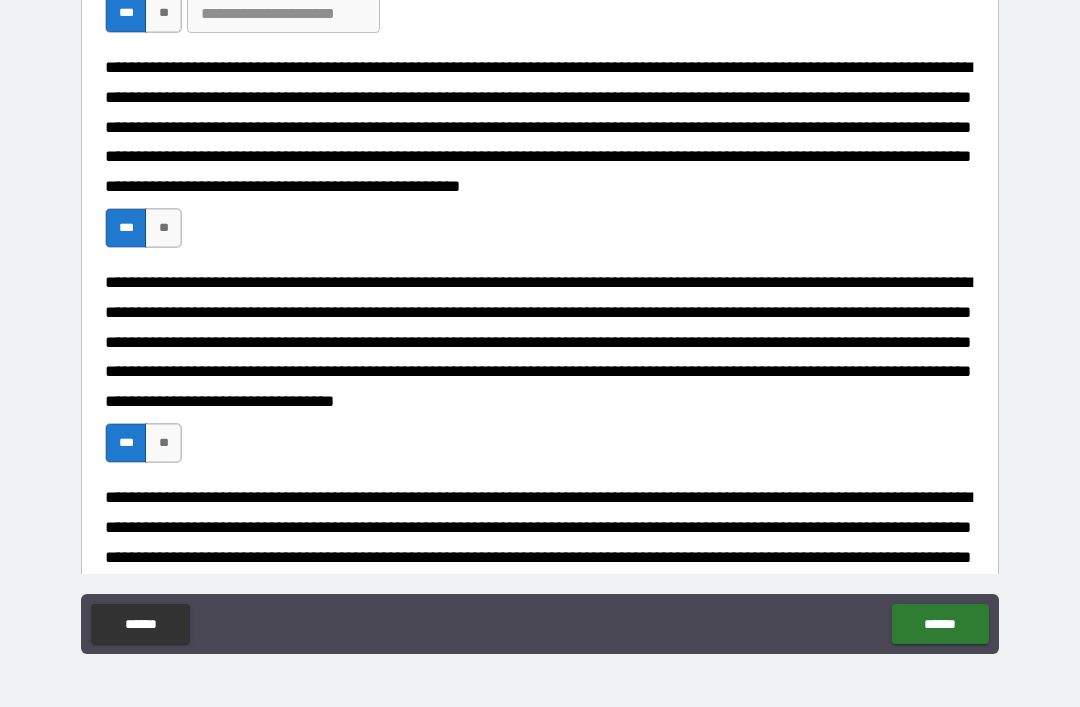 click at bounding box center [283, 13] 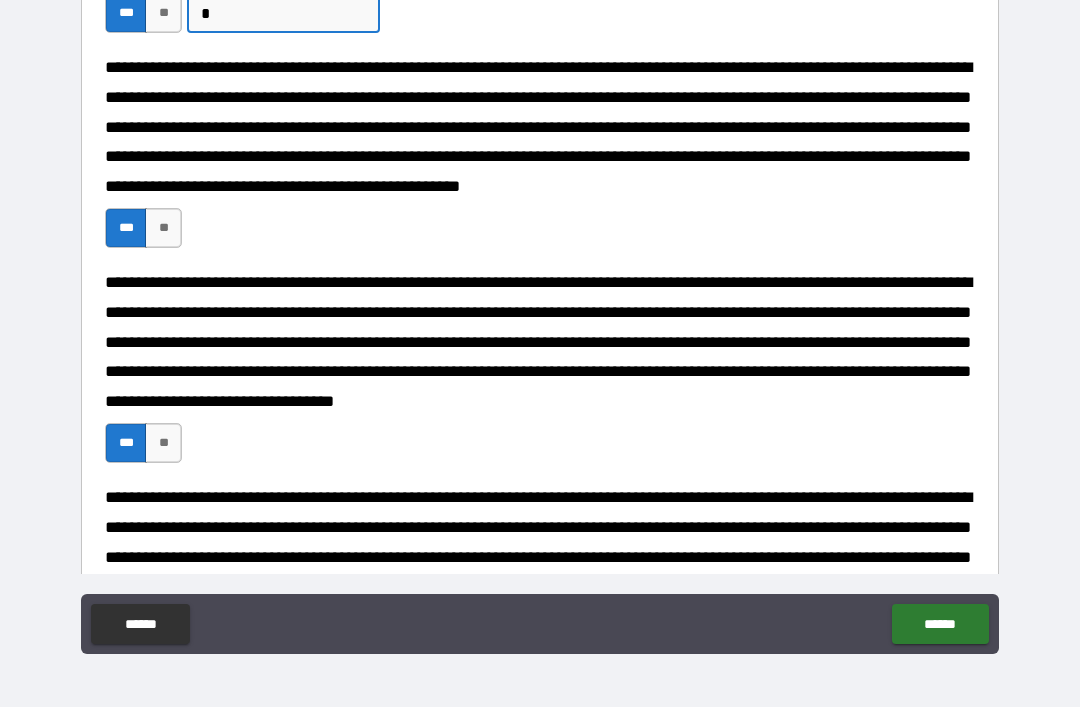 click on "**********" at bounding box center (540, 125) 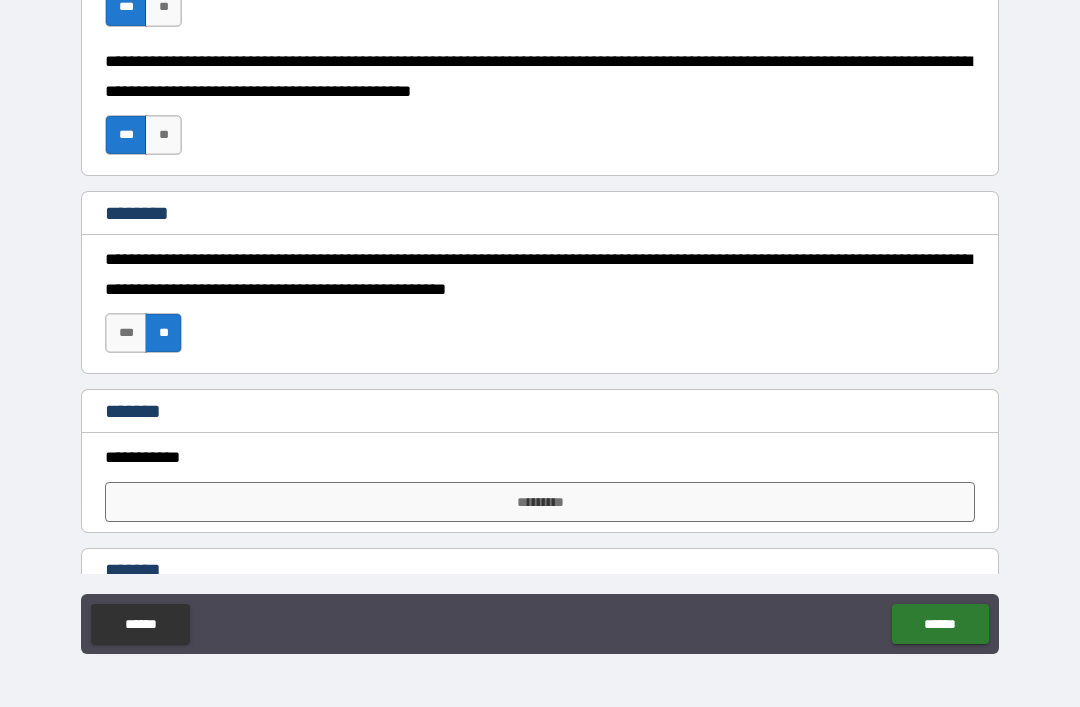 scroll, scrollTop: 5294, scrollLeft: 0, axis: vertical 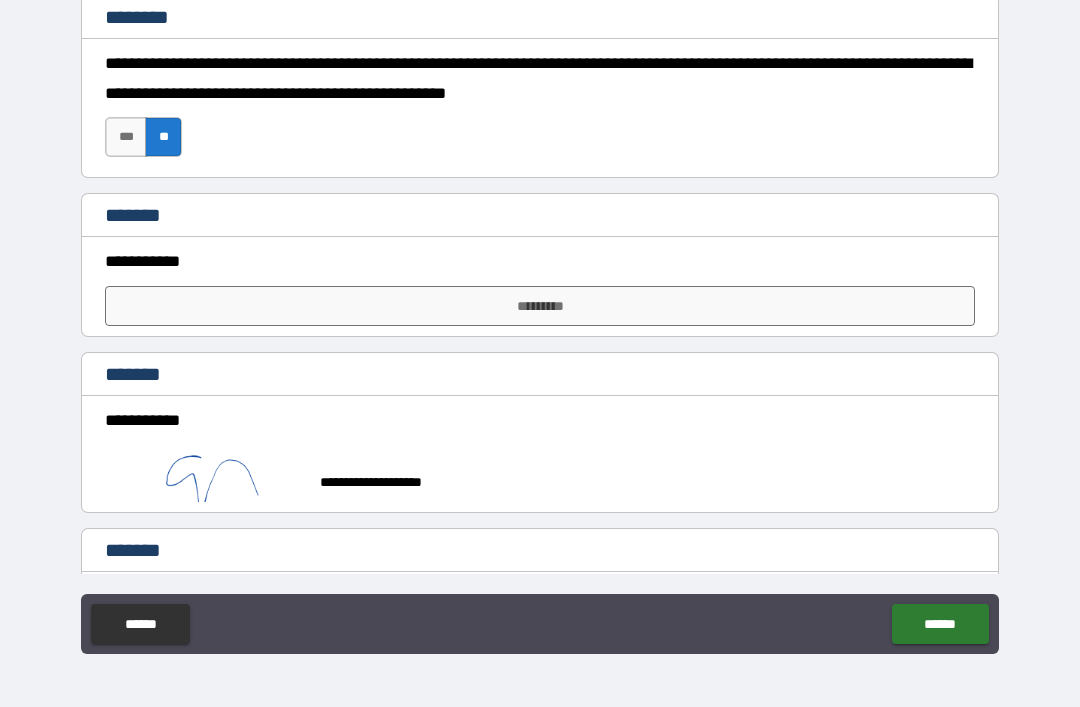 click on "*********" at bounding box center (540, 306) 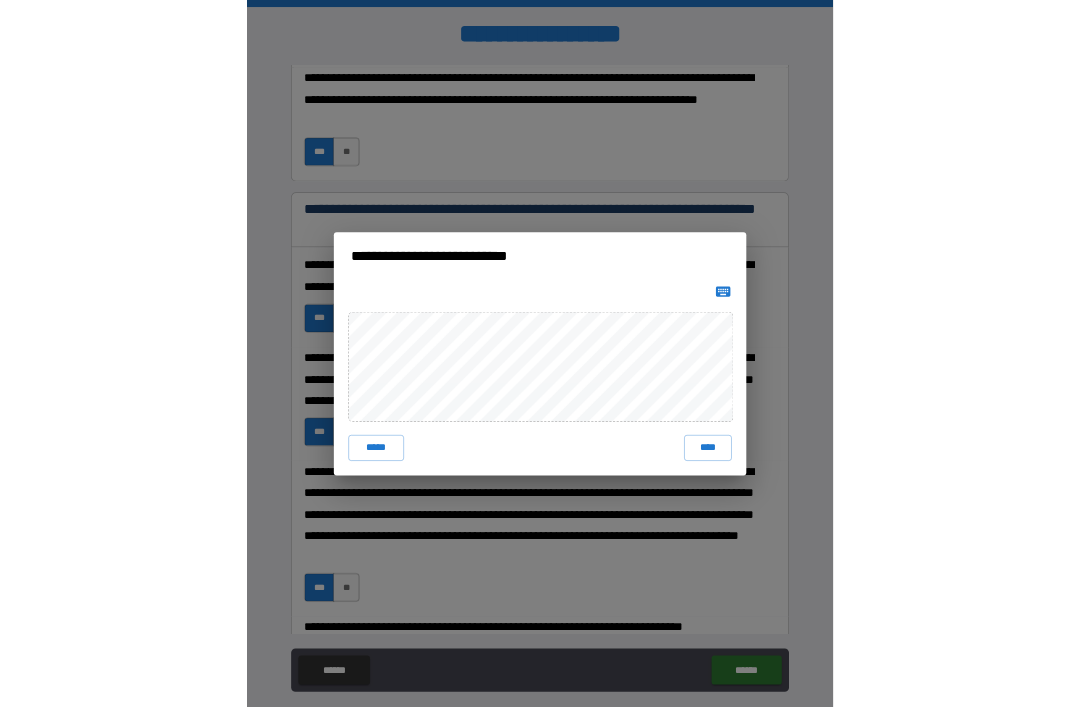 scroll, scrollTop: 64, scrollLeft: 0, axis: vertical 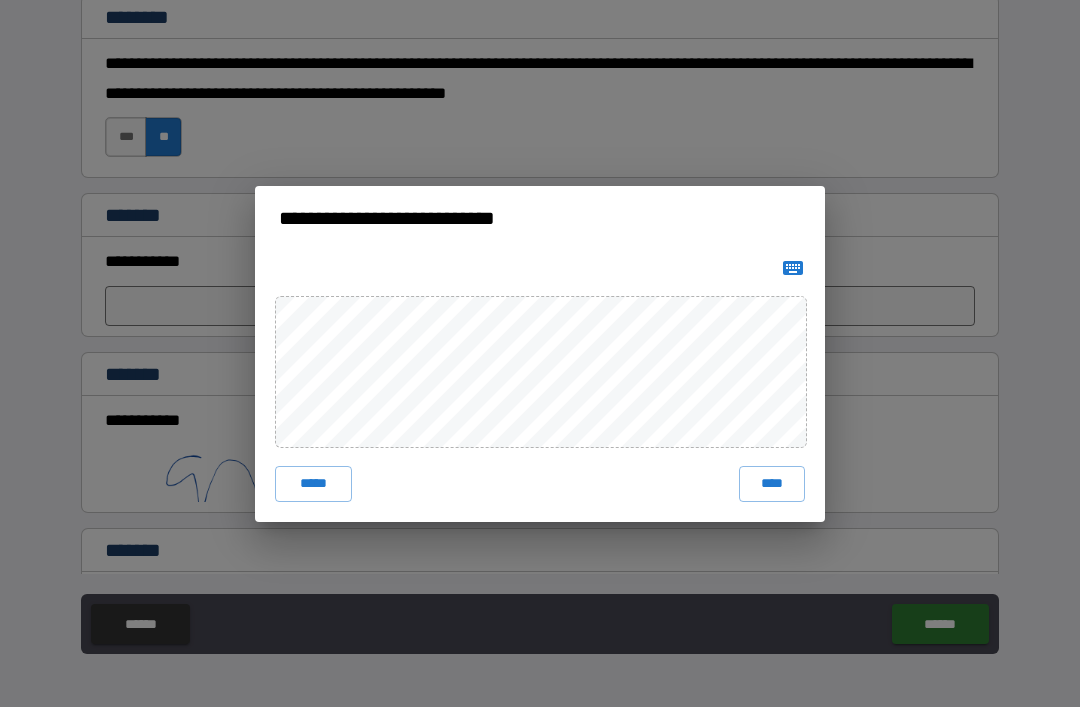 click on "****" at bounding box center (772, 484) 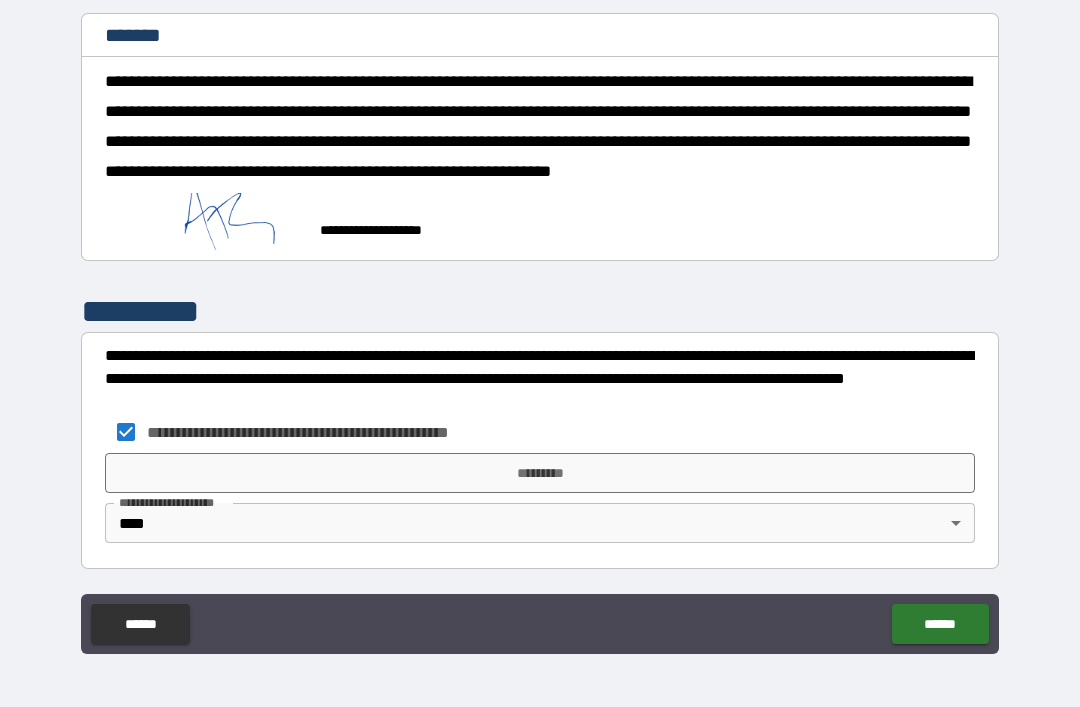 scroll, scrollTop: 5826, scrollLeft: 0, axis: vertical 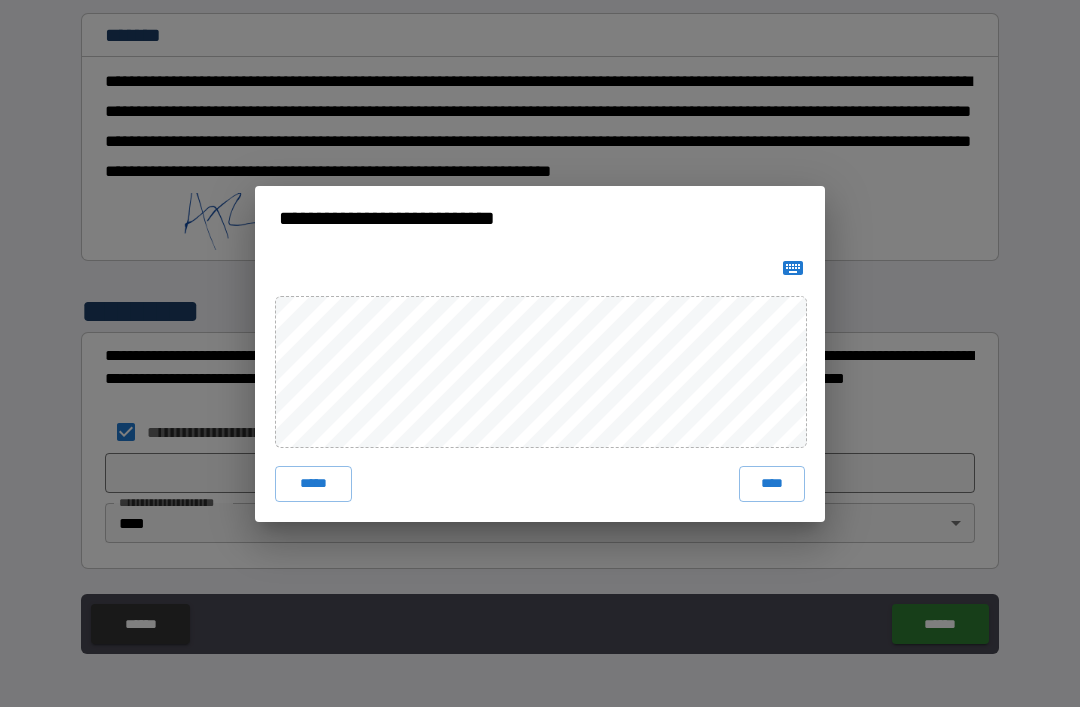 click on "****" at bounding box center (772, 484) 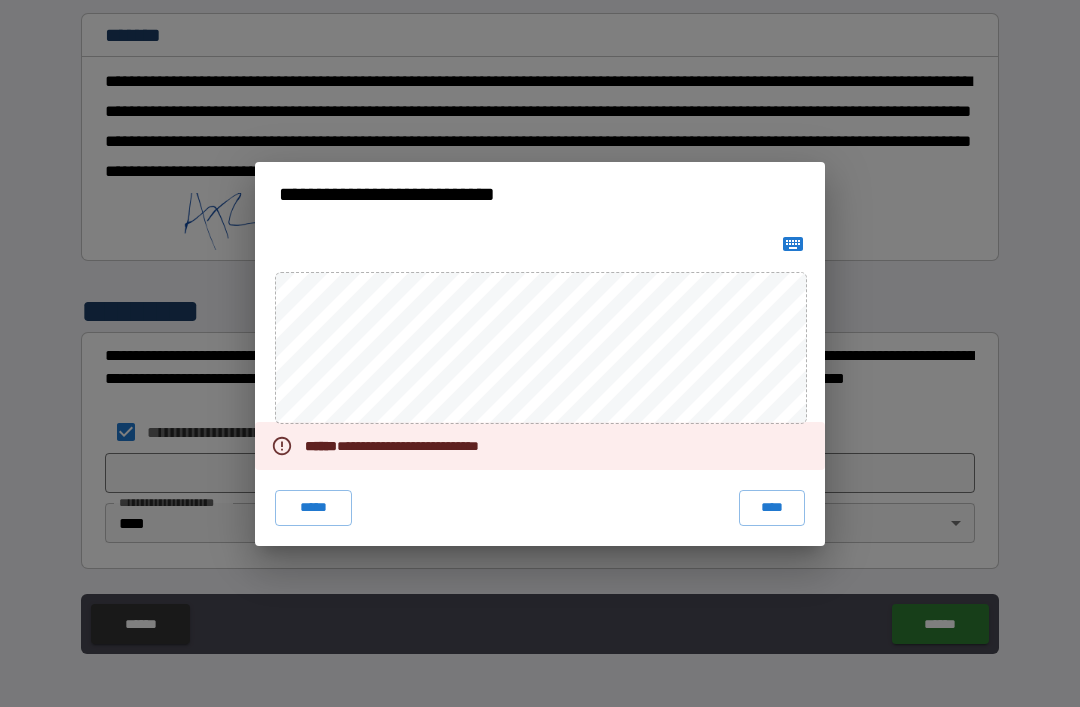 click on "****" at bounding box center (772, 508) 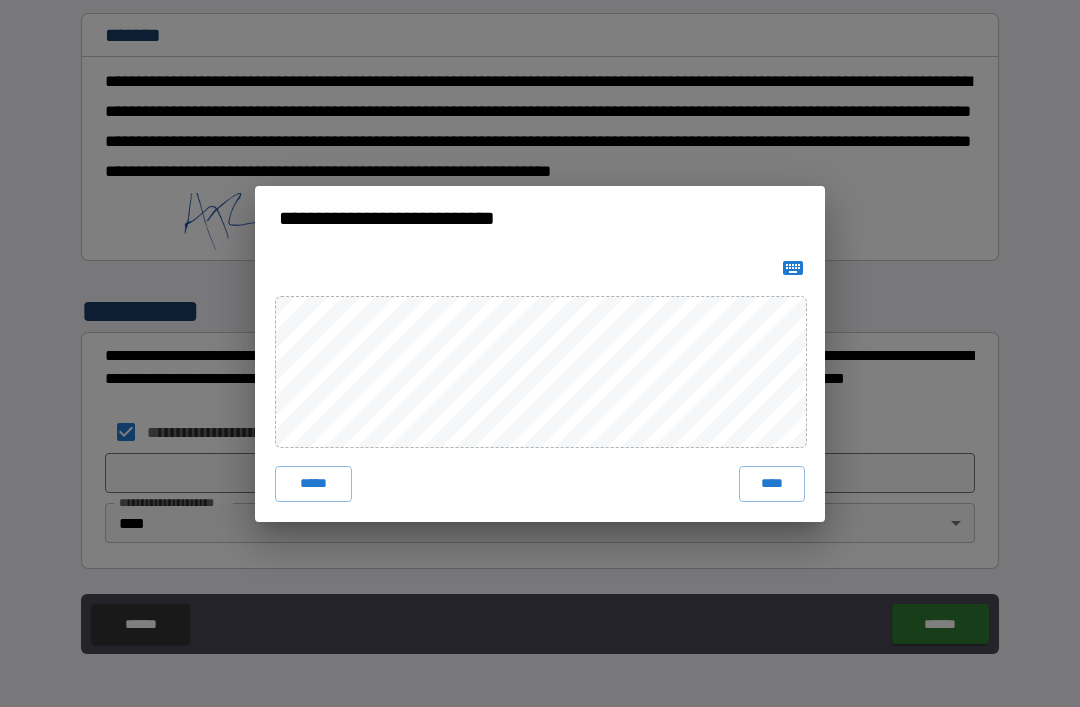 click on "***** ****" at bounding box center [540, 386] 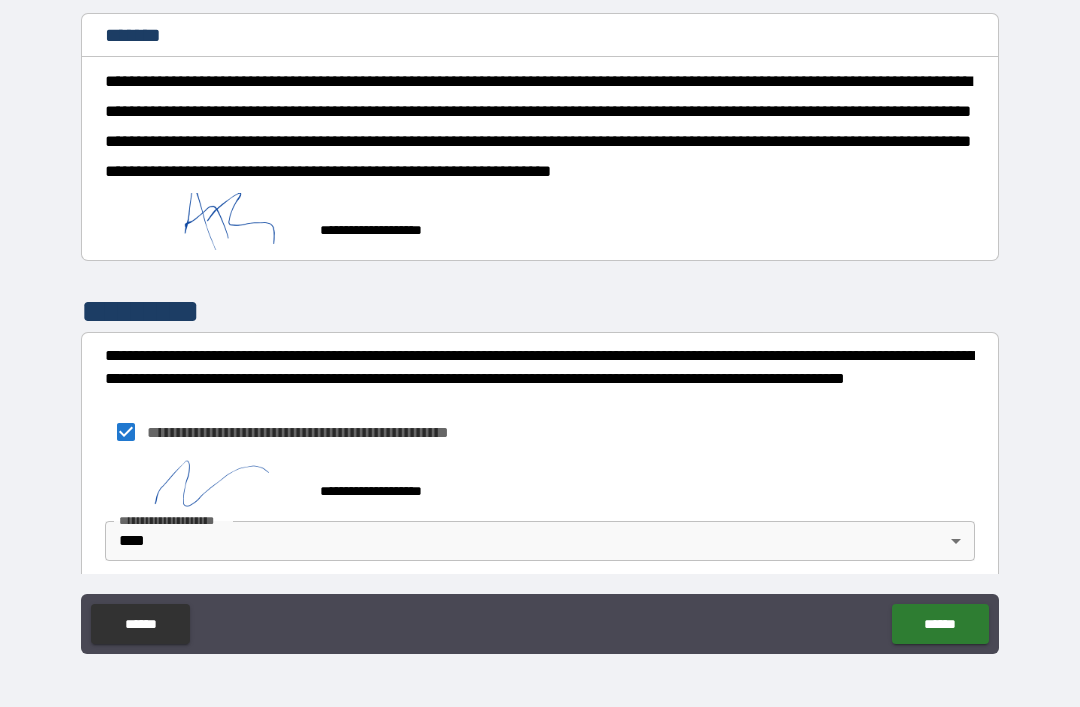 scroll, scrollTop: 5816, scrollLeft: 0, axis: vertical 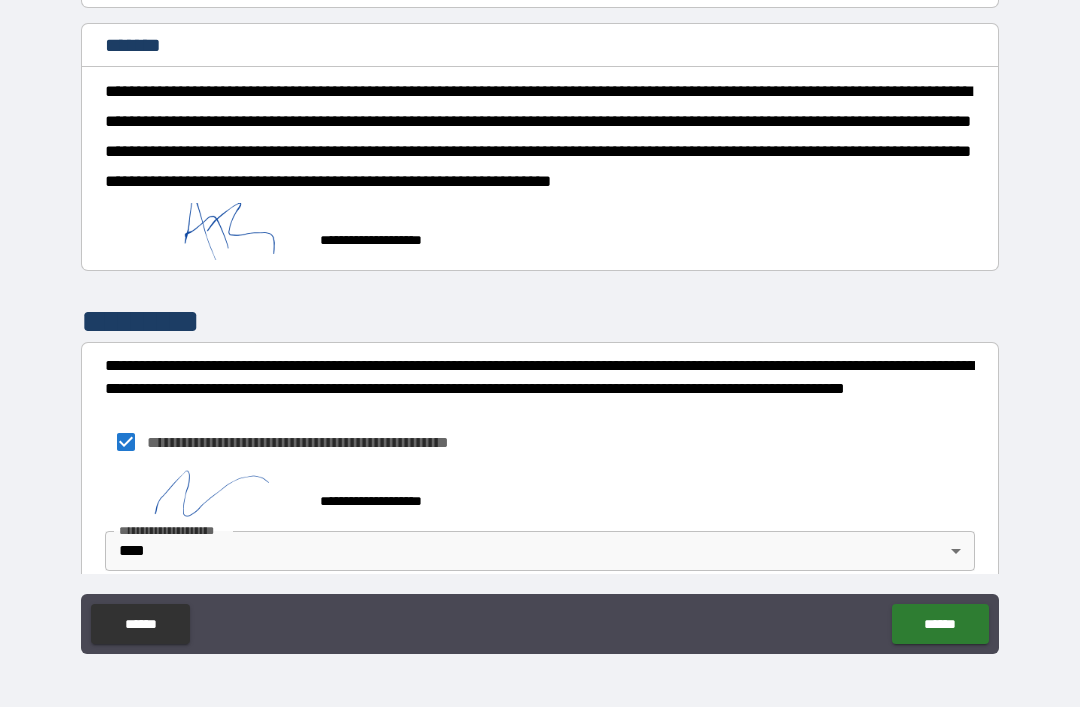 click on "******" at bounding box center (940, 624) 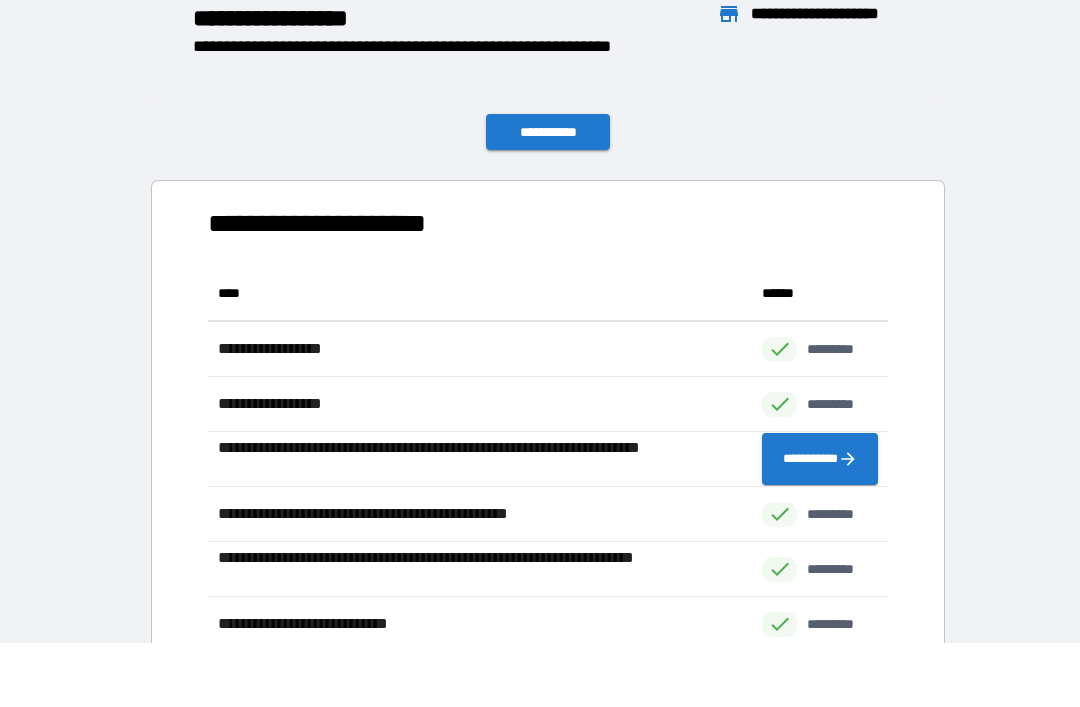 scroll, scrollTop: 1, scrollLeft: 1, axis: both 